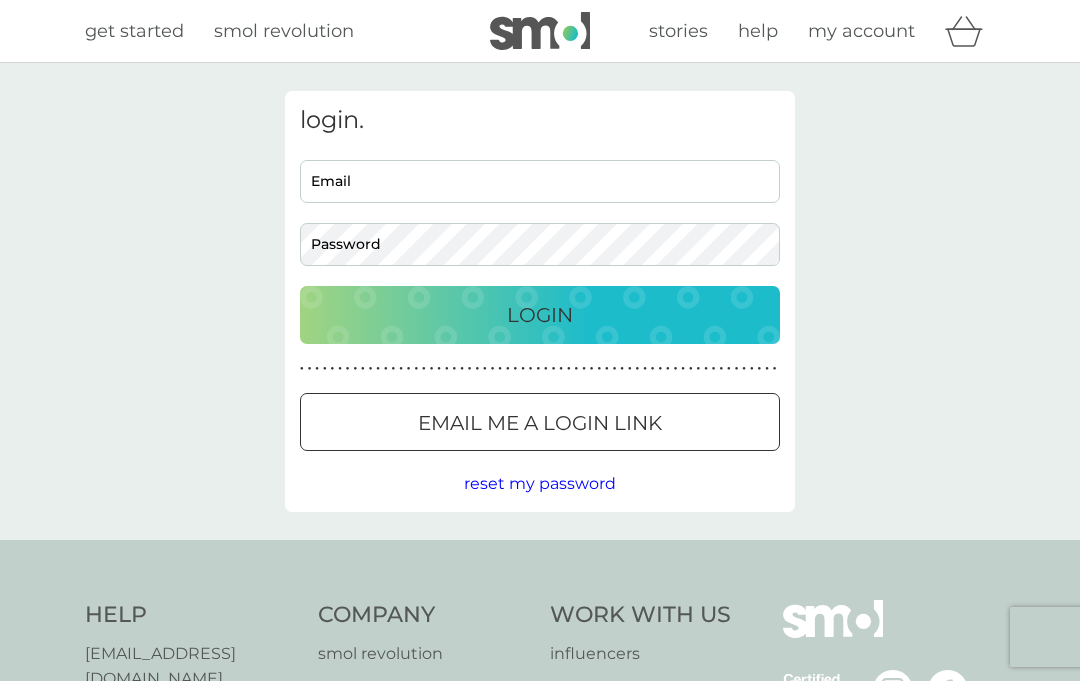 scroll, scrollTop: 0, scrollLeft: 0, axis: both 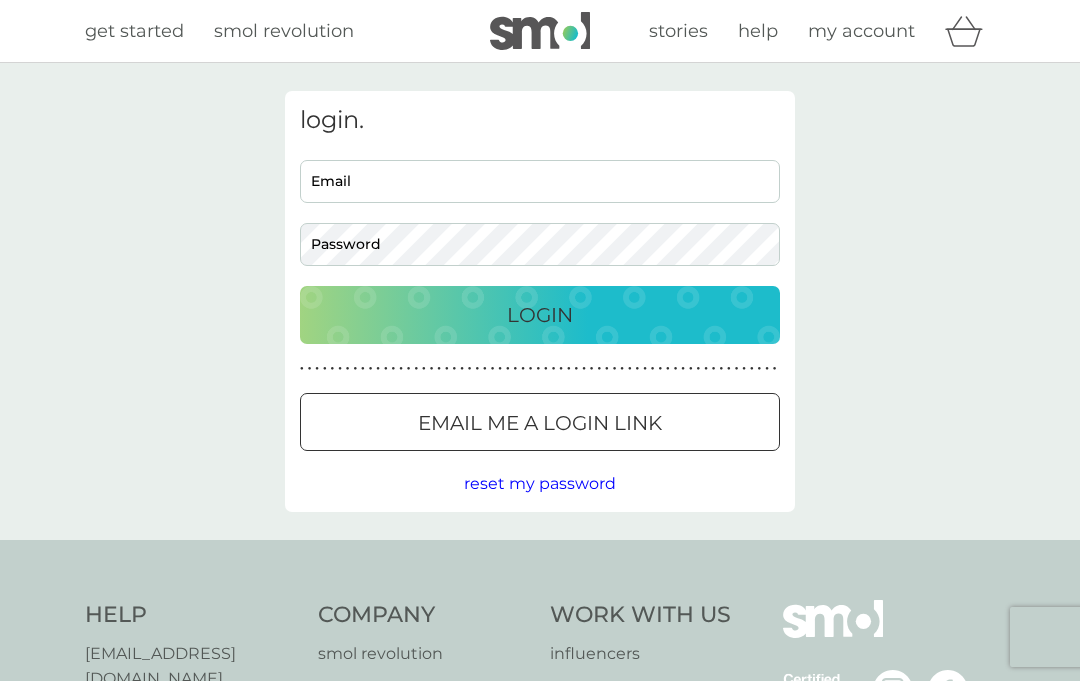 click on "Email" at bounding box center (540, 181) 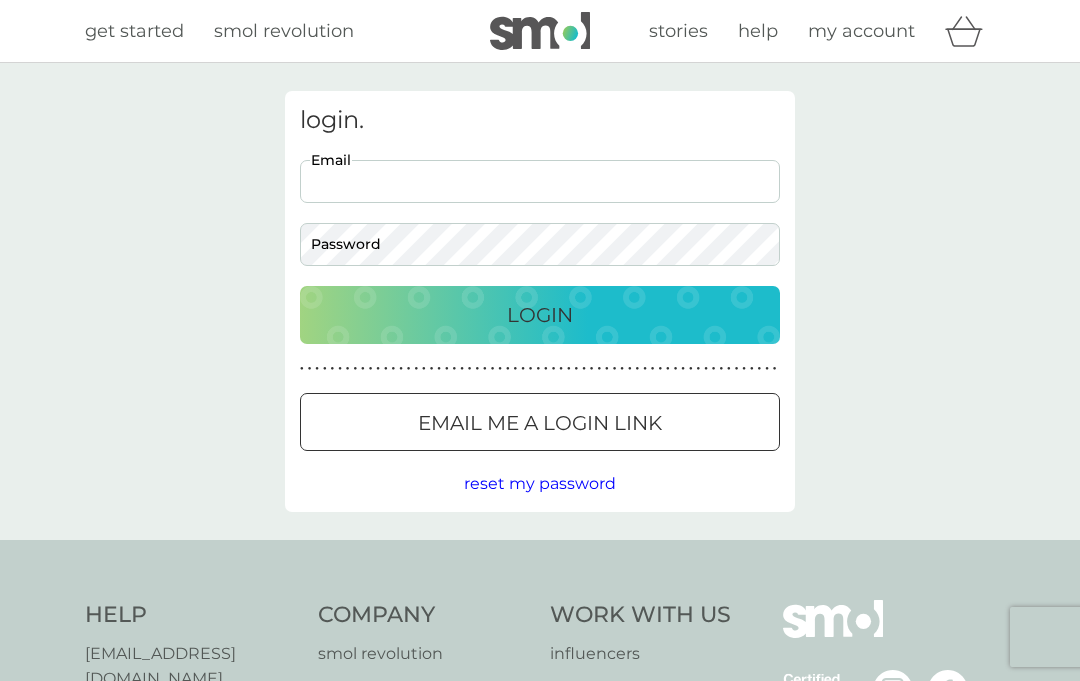 type on "yvonnewallbridge@hotmail.com" 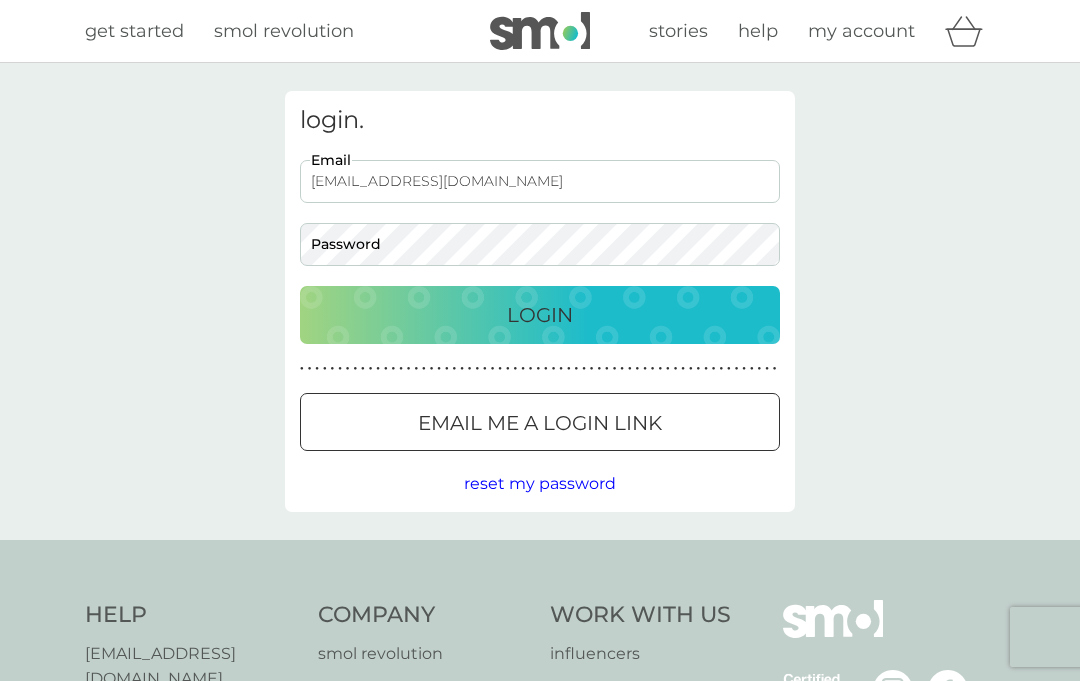 click on "Login" at bounding box center [540, 315] 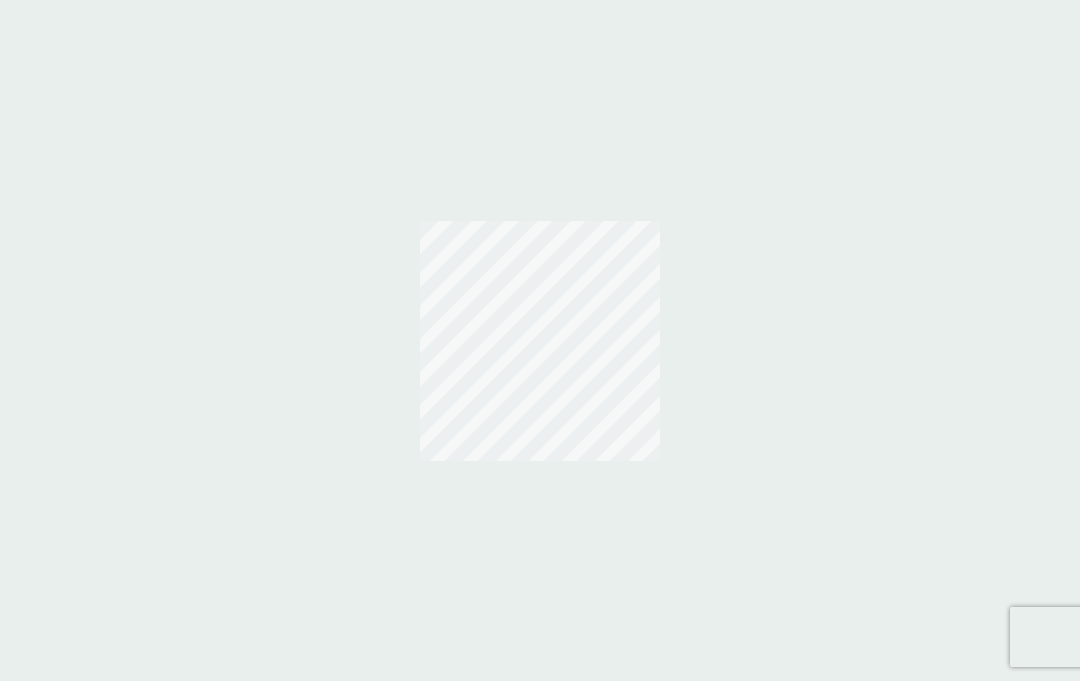 scroll, scrollTop: 0, scrollLeft: 0, axis: both 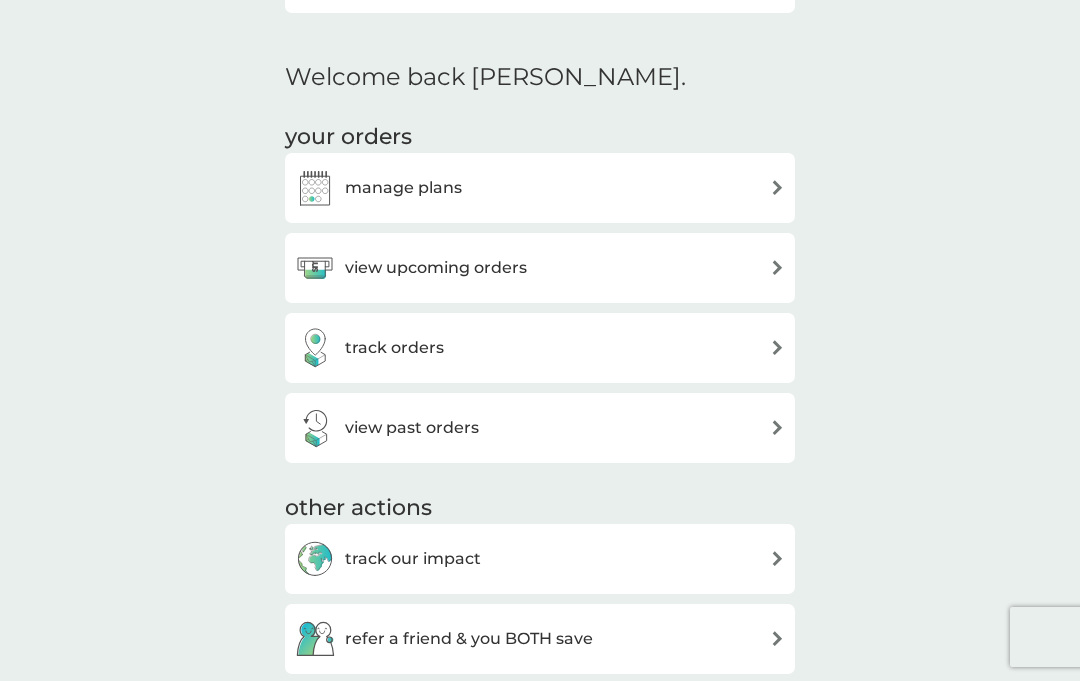 click on "manage plans" at bounding box center [540, 188] 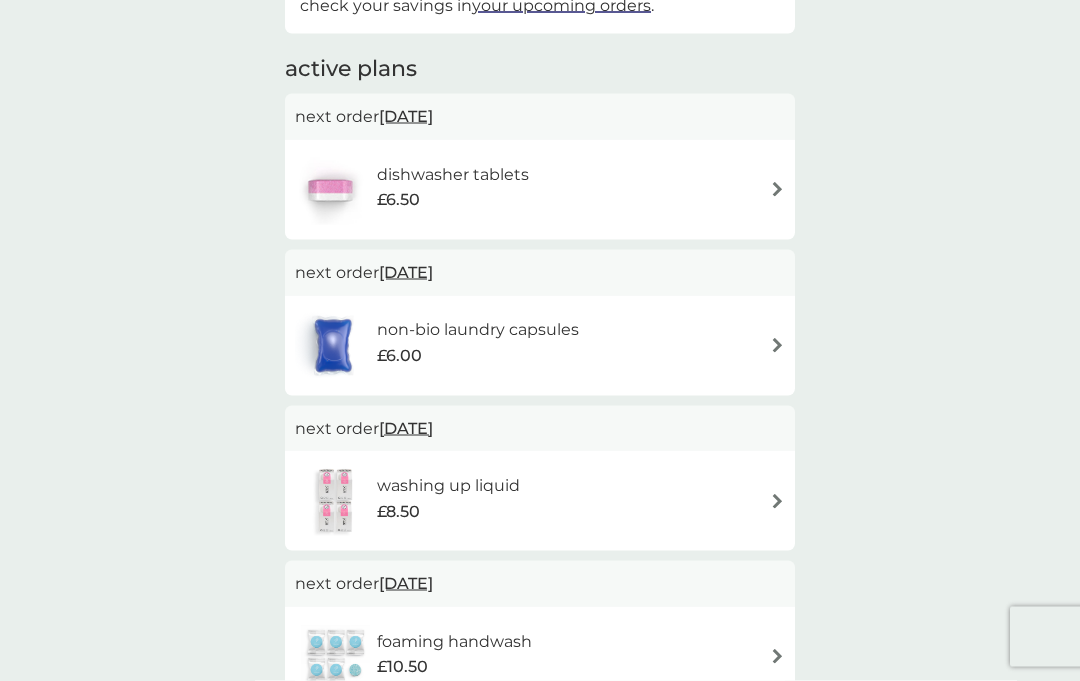 scroll, scrollTop: 224, scrollLeft: 0, axis: vertical 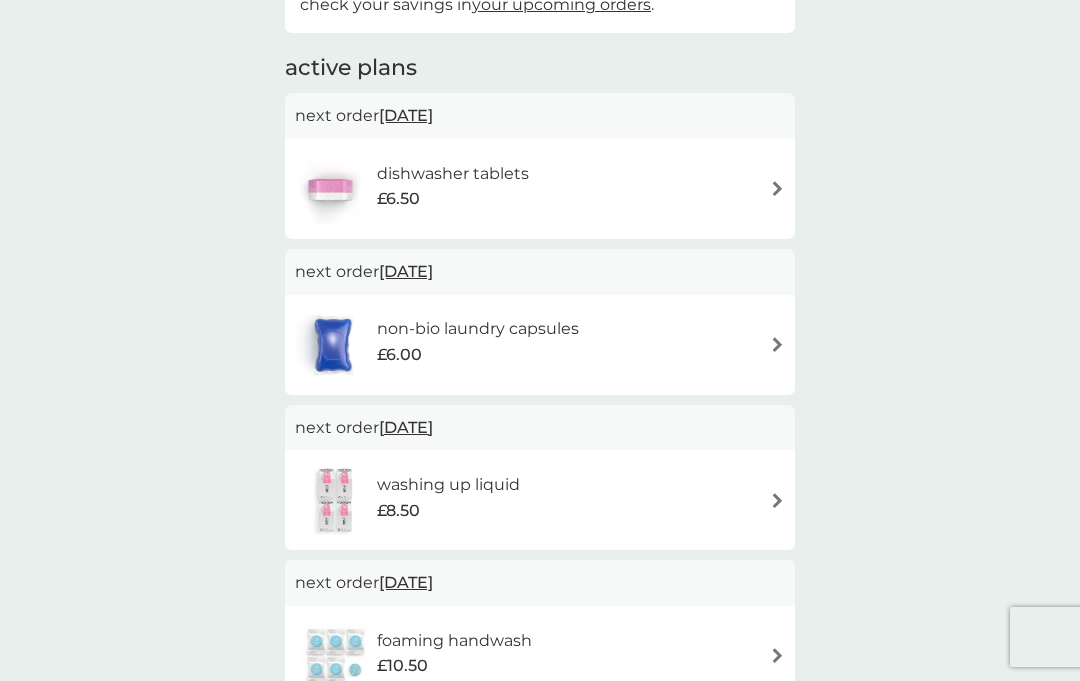 click on "non-bio laundry capsules £6.00" at bounding box center (540, 345) 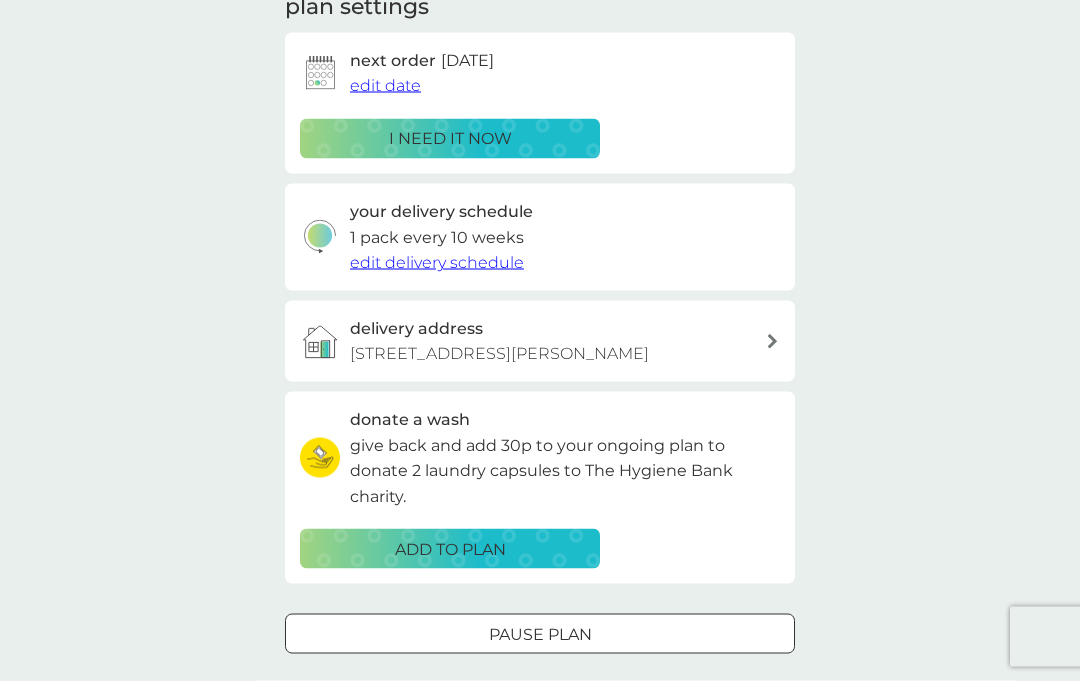 scroll, scrollTop: 317, scrollLeft: 0, axis: vertical 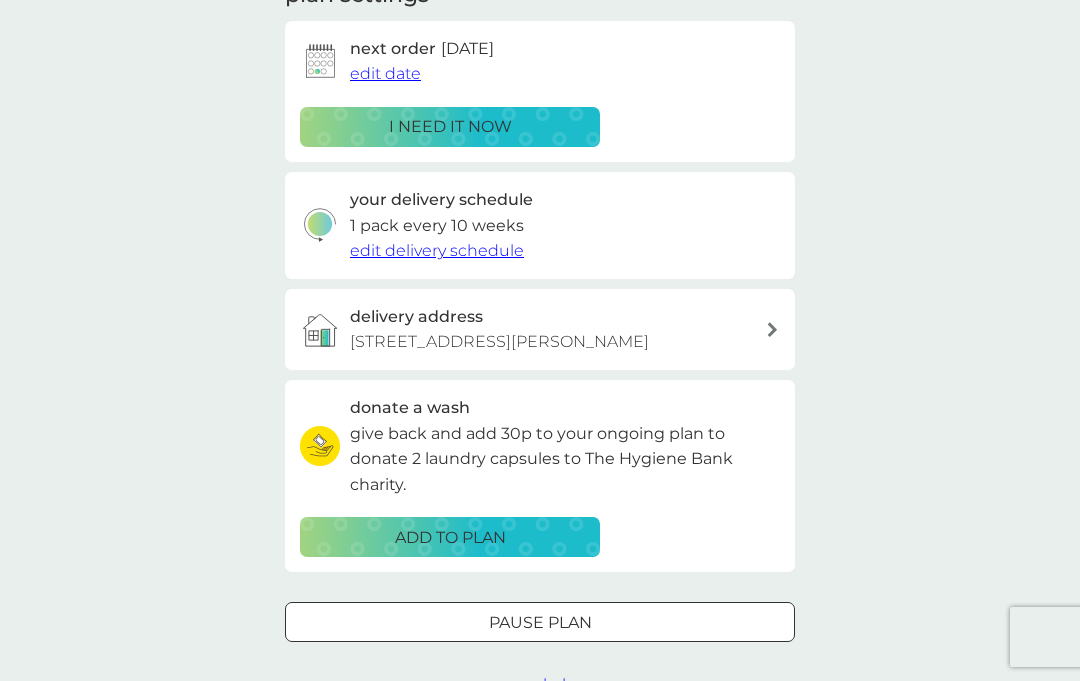 click on "cancel plan" at bounding box center (540, 684) 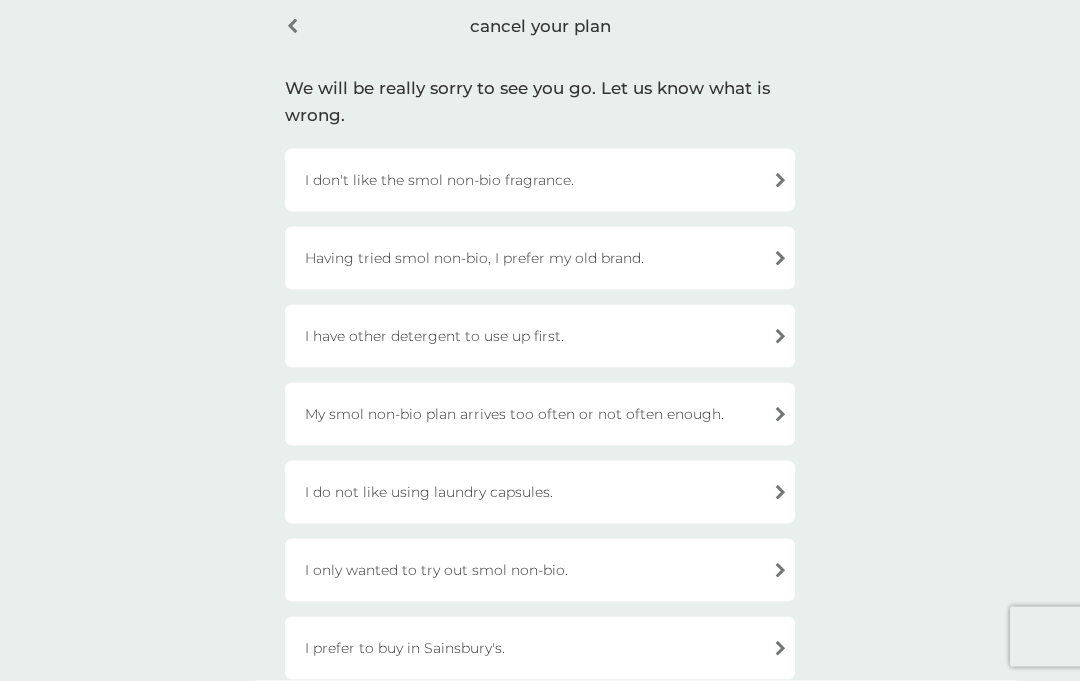 scroll, scrollTop: 63, scrollLeft: 0, axis: vertical 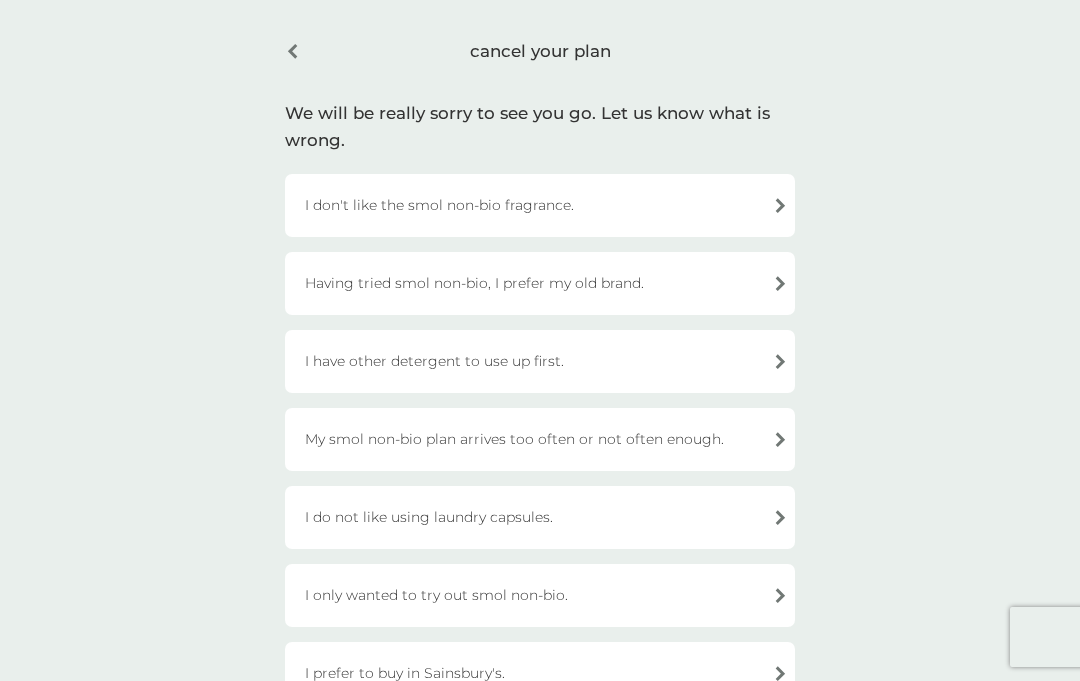 click on "I don't like the smol non-bio fragrance." at bounding box center (540, 205) 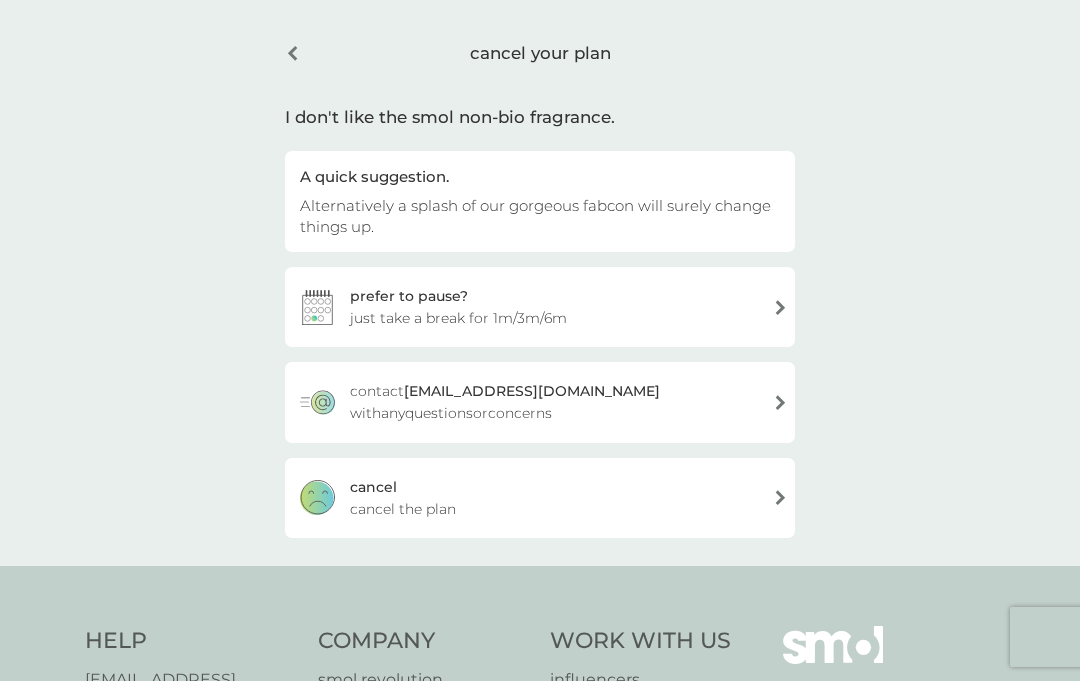 click on "cancel cancel the plan" at bounding box center [540, 498] 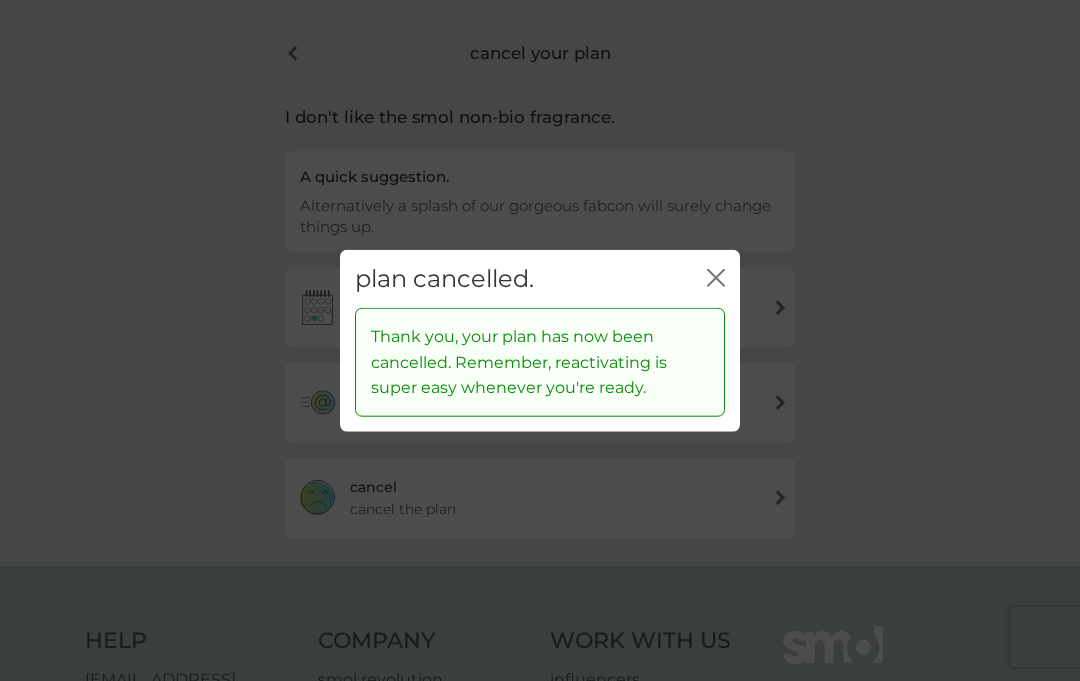 click on "plan cancelled. close" at bounding box center [540, 278] 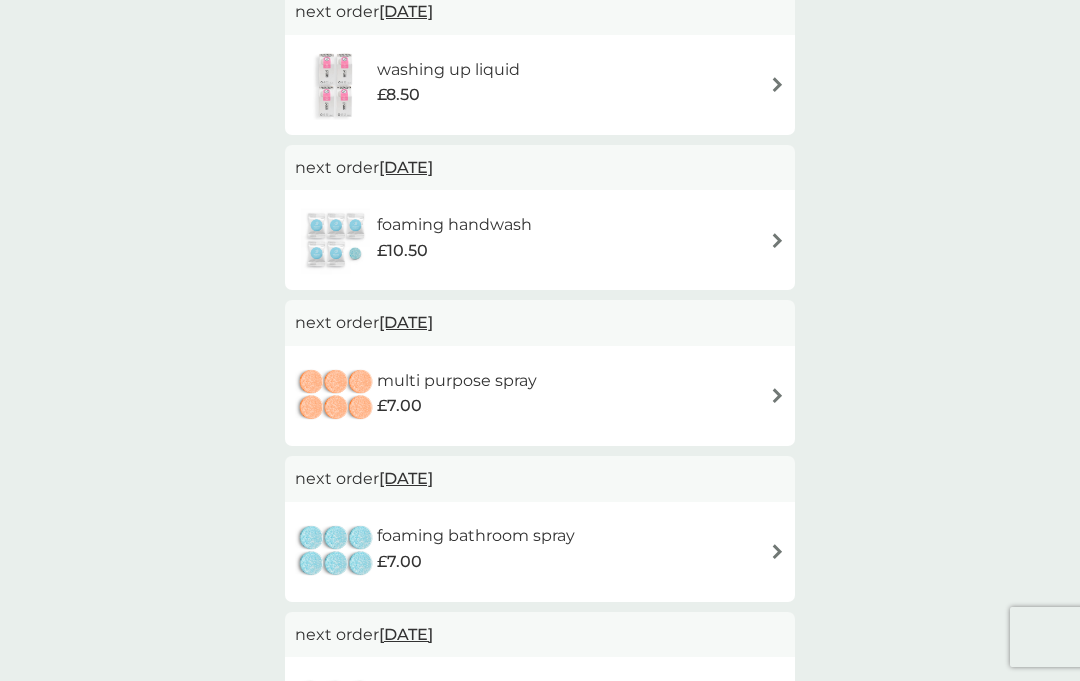 scroll, scrollTop: 363, scrollLeft: 0, axis: vertical 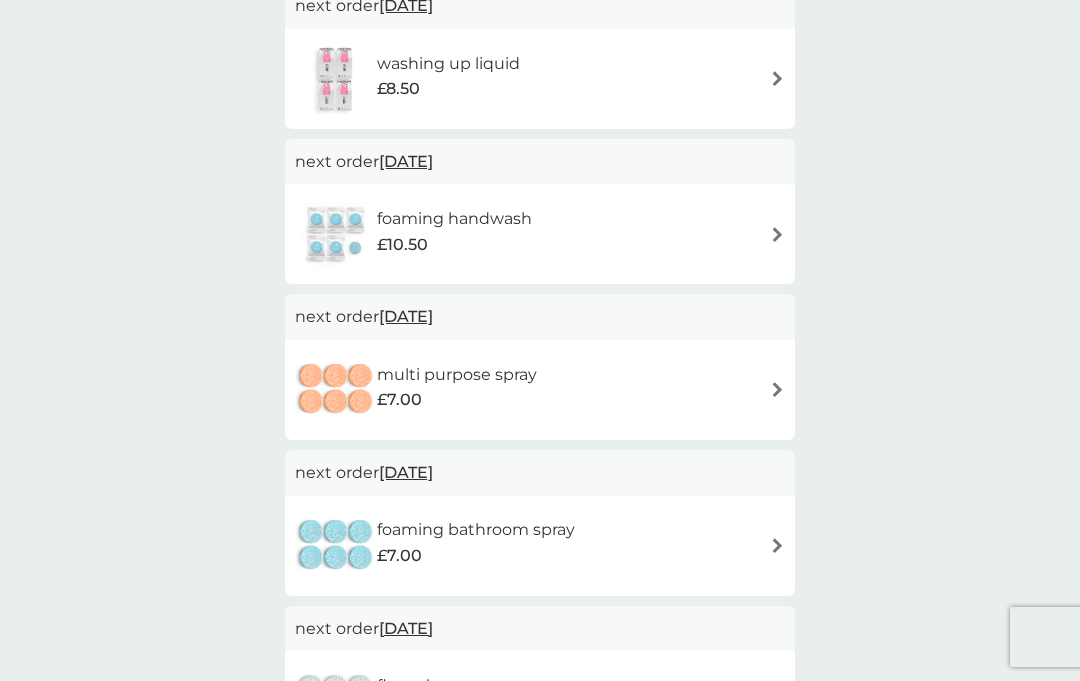 click on "multi purpose spray £7.00" at bounding box center [540, 390] 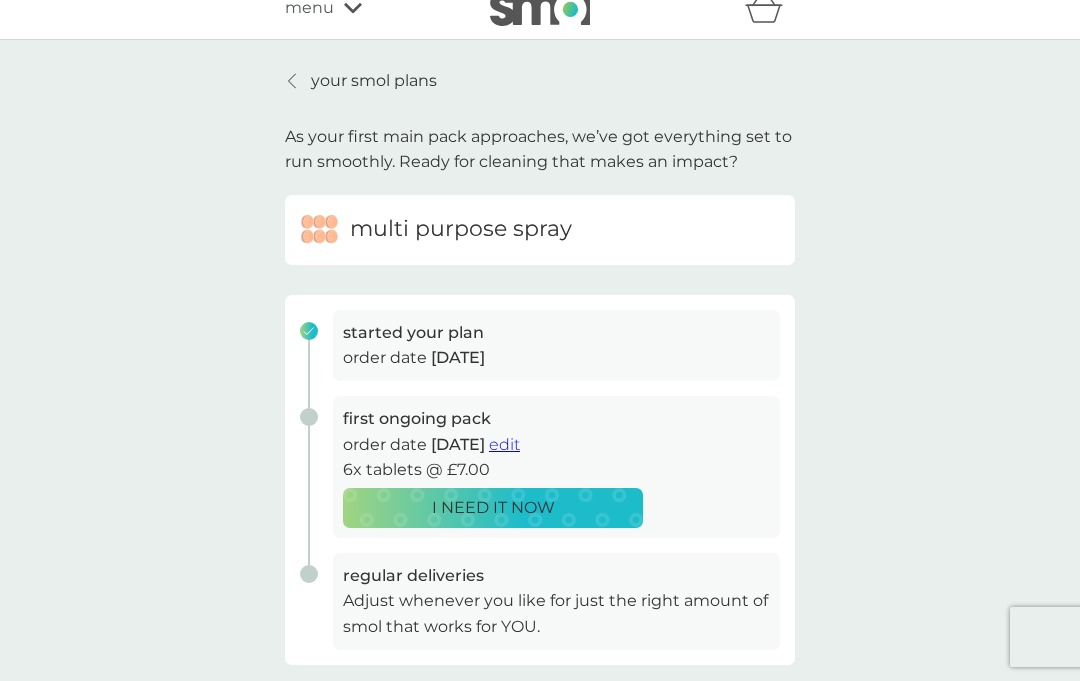 scroll, scrollTop: 0, scrollLeft: 0, axis: both 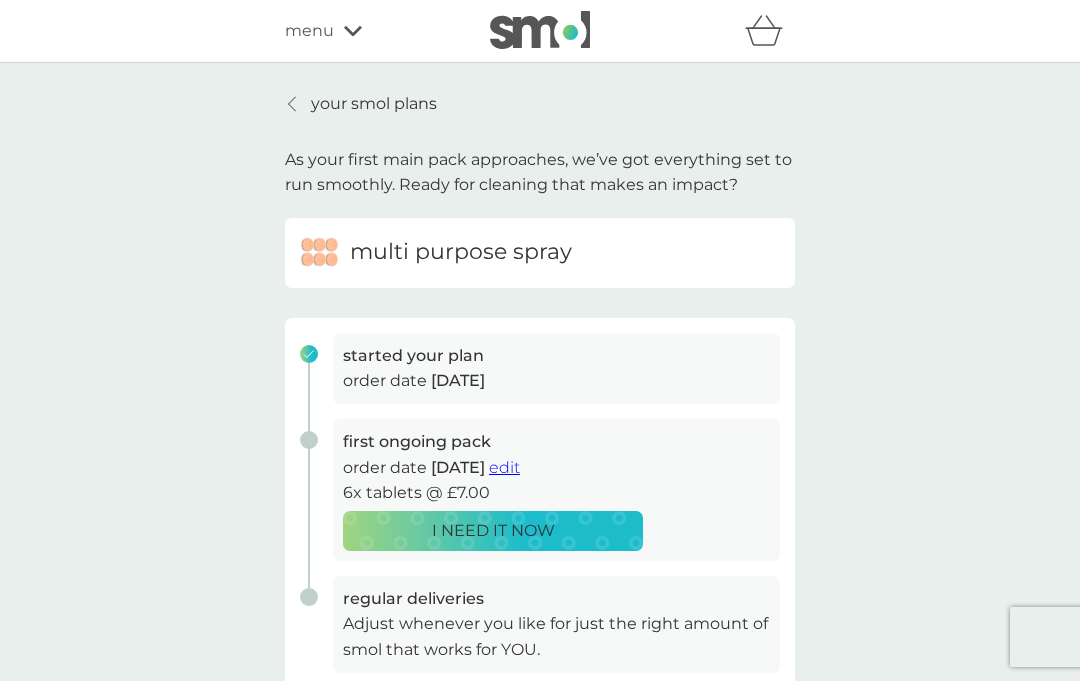 click on "your smol plans" at bounding box center [361, 104] 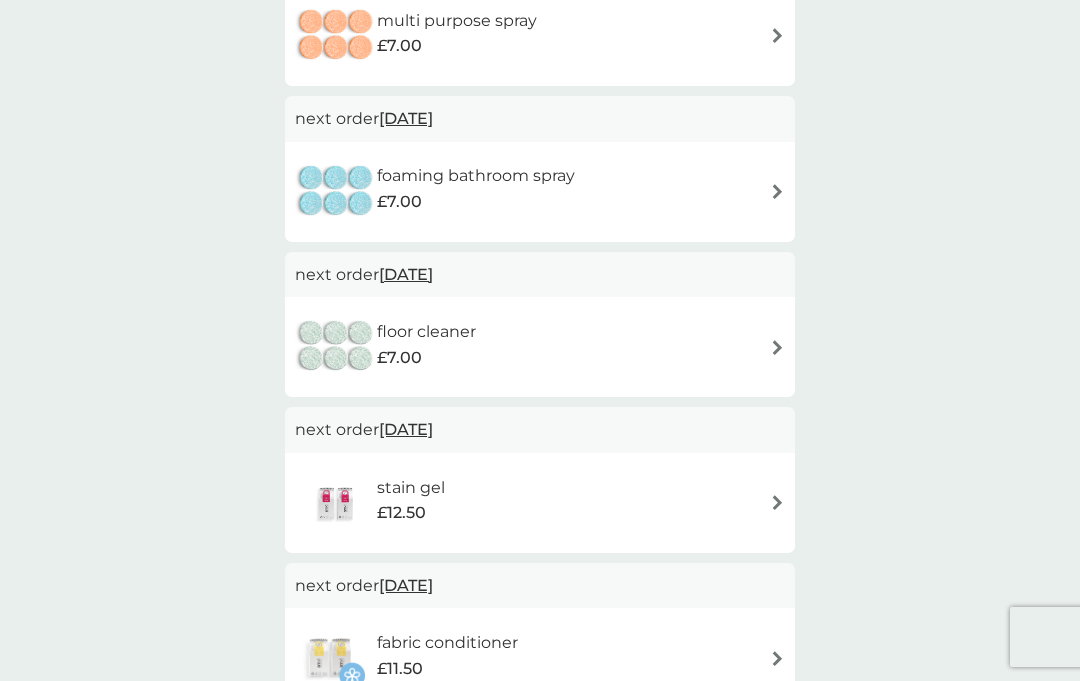 scroll, scrollTop: 716, scrollLeft: 0, axis: vertical 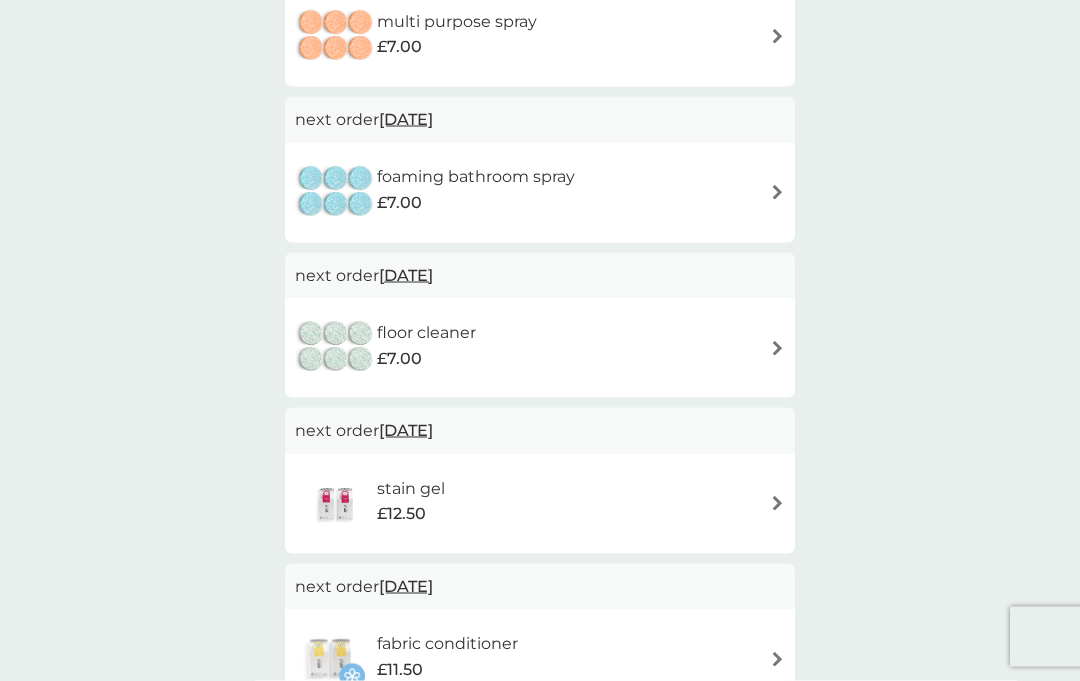 click on "stain gel £12.50" at bounding box center [540, 504] 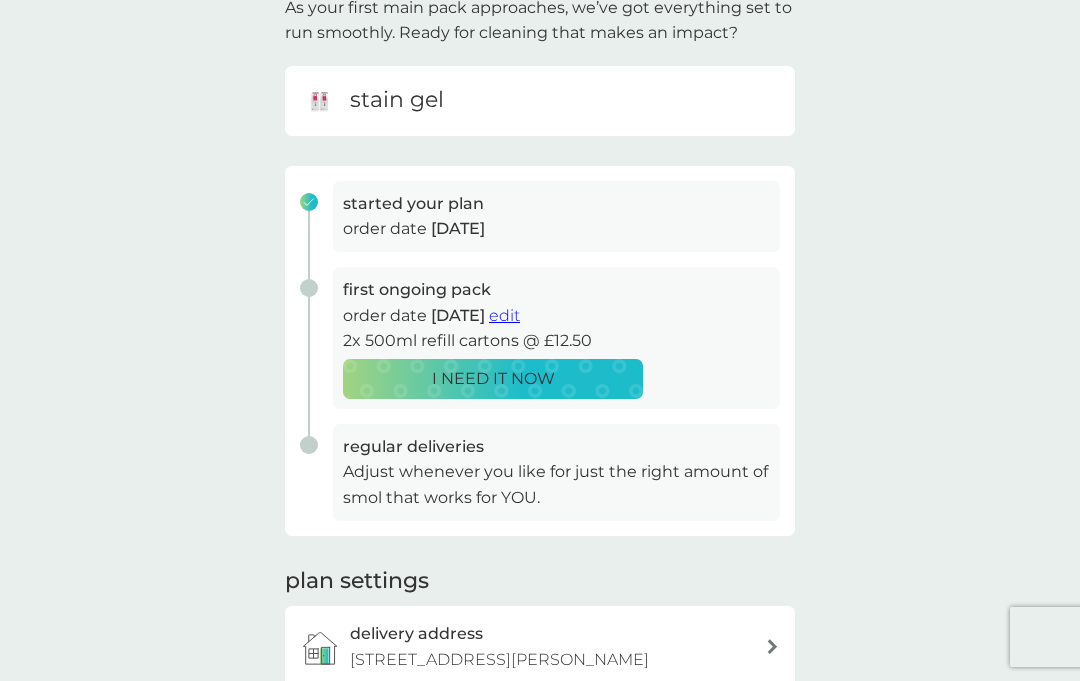 scroll, scrollTop: 119, scrollLeft: 0, axis: vertical 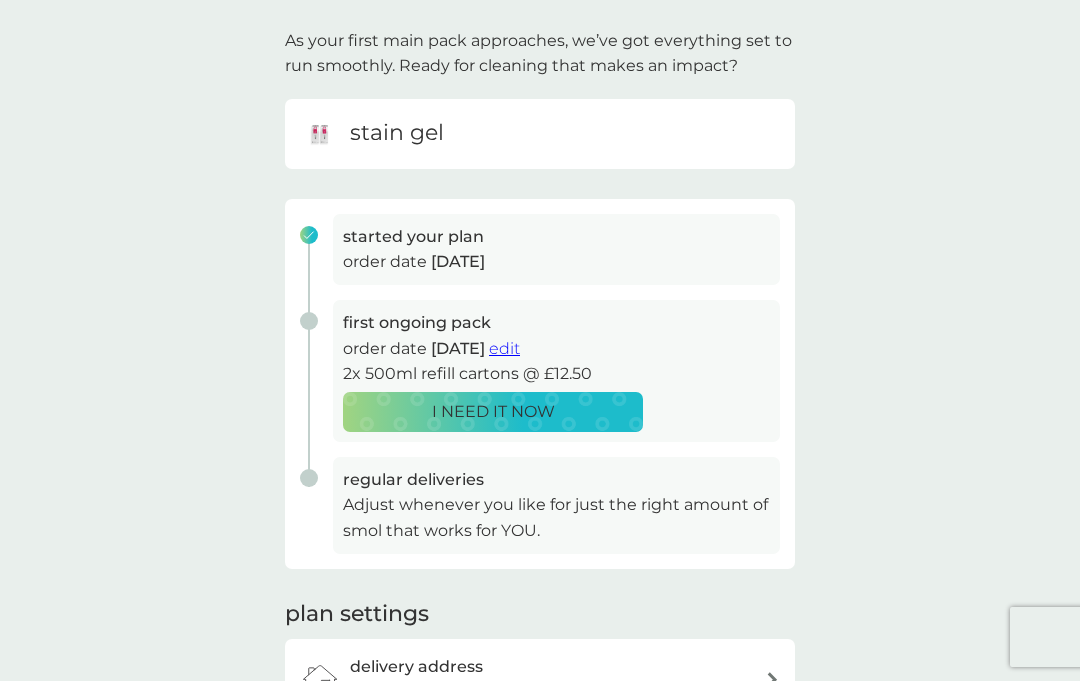 click on "edit" at bounding box center [504, 348] 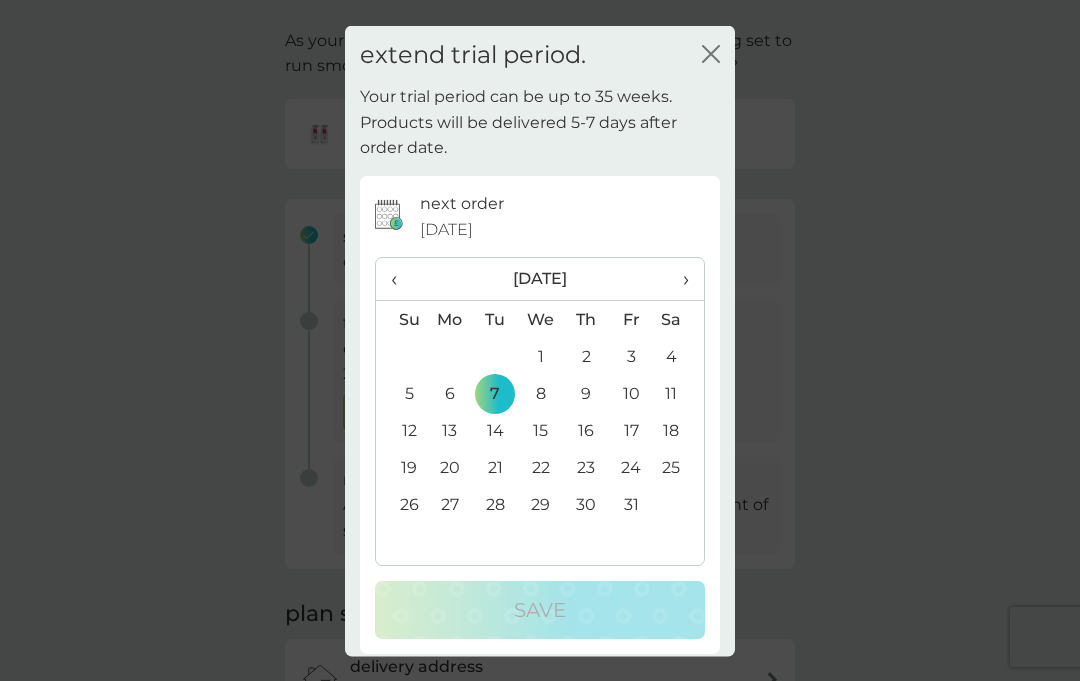 click on "31" at bounding box center [631, 504] 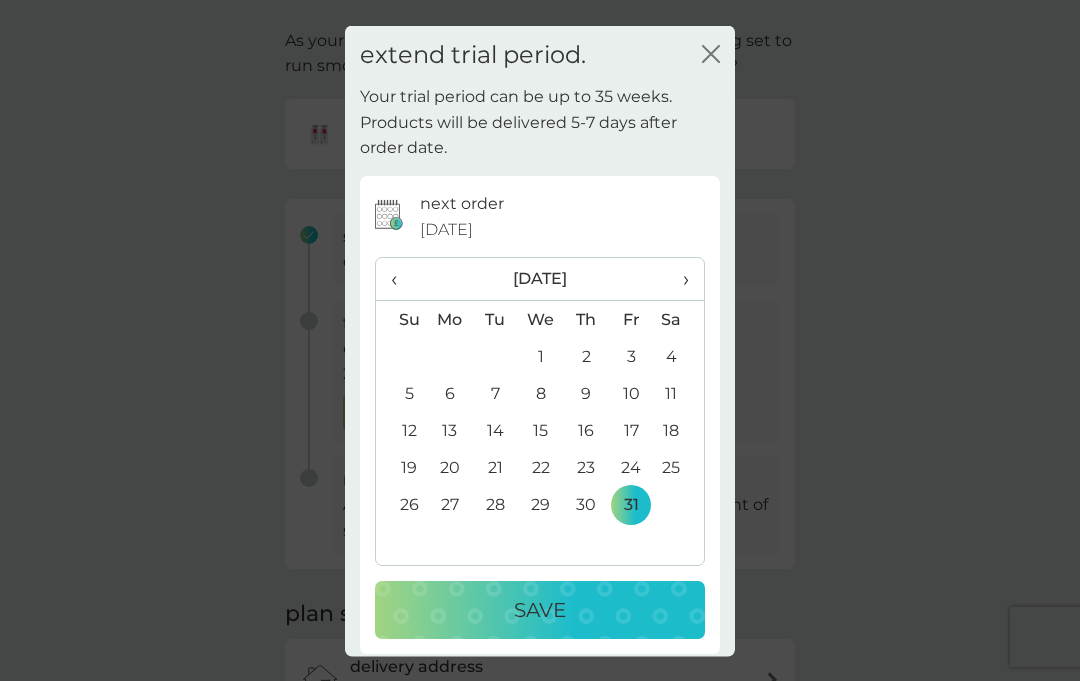 click on "Save" at bounding box center [540, 610] 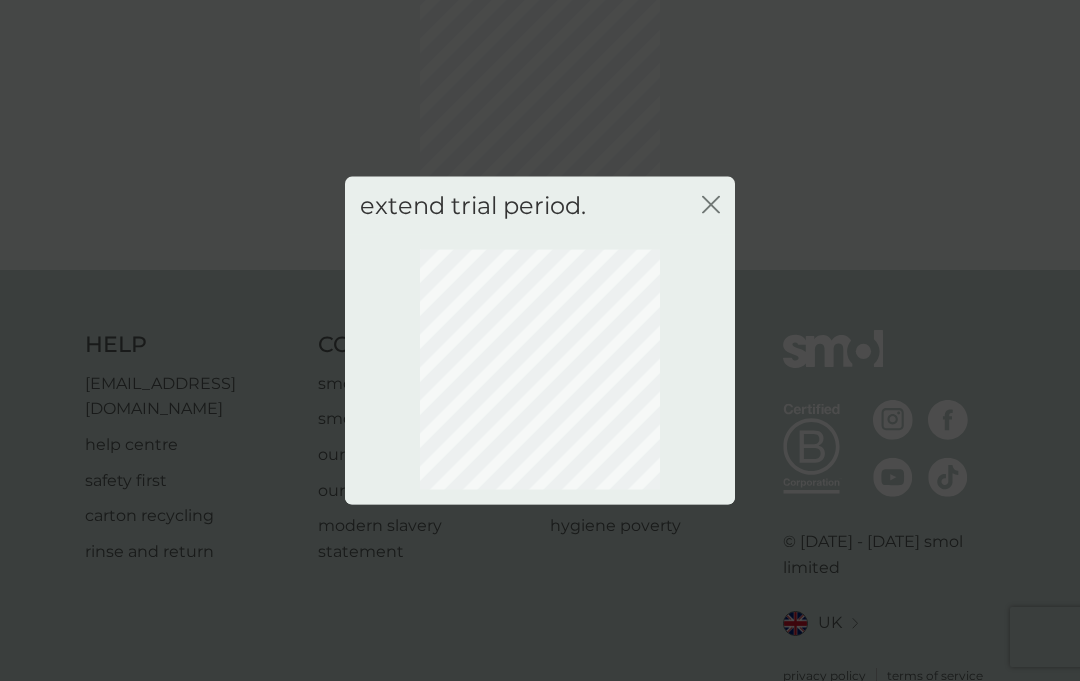 click 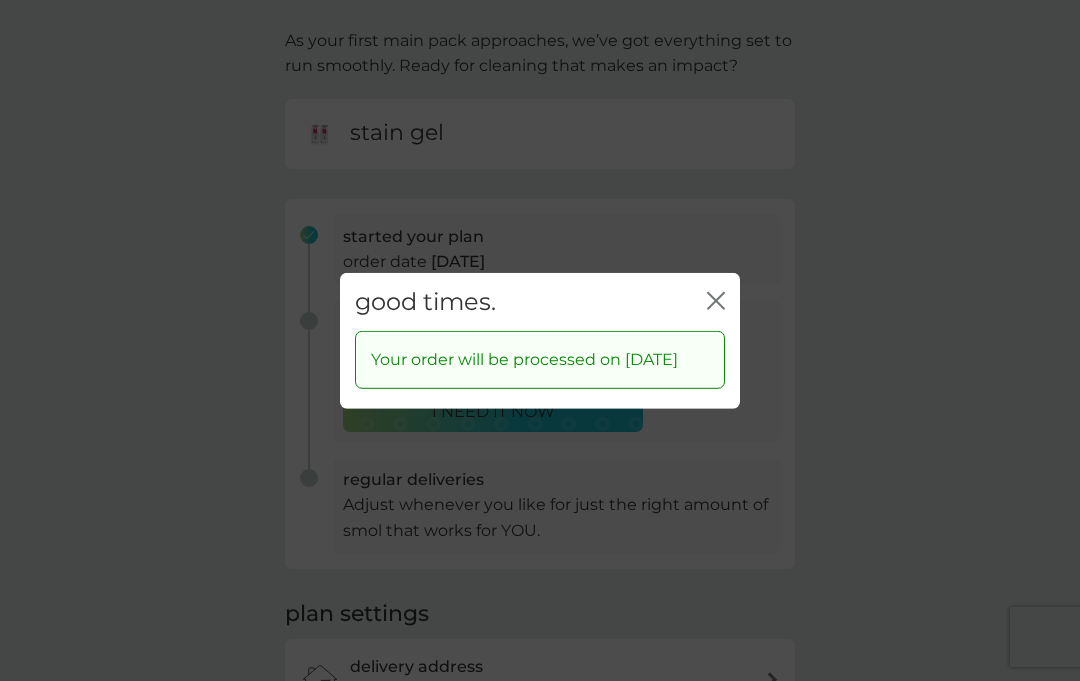 click on "close" 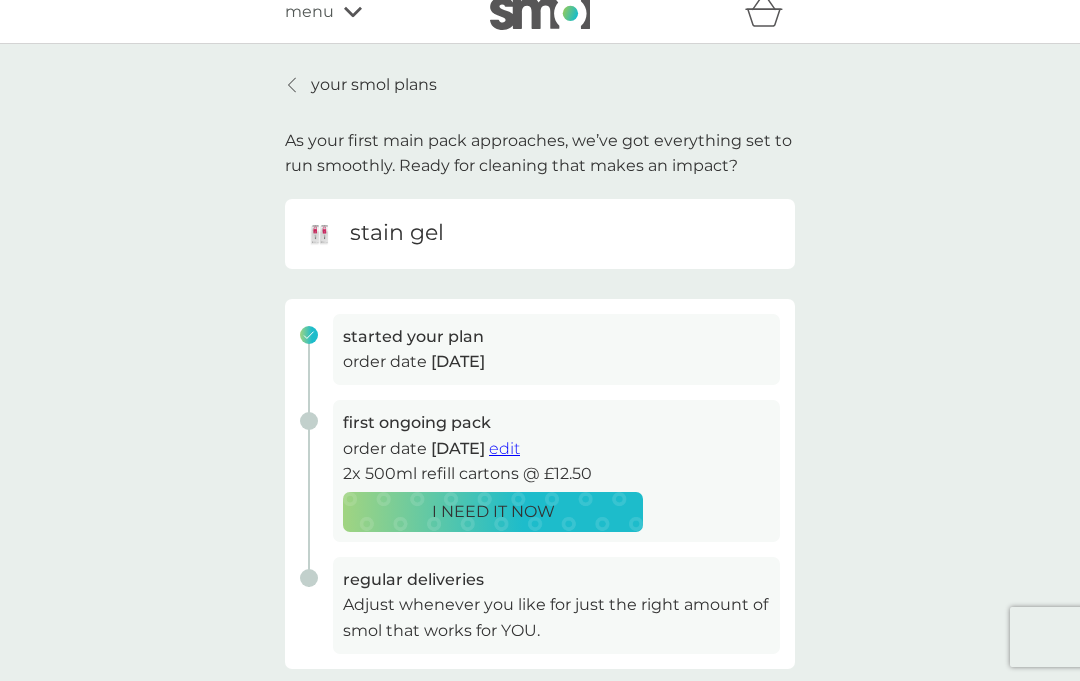 scroll, scrollTop: 0, scrollLeft: 0, axis: both 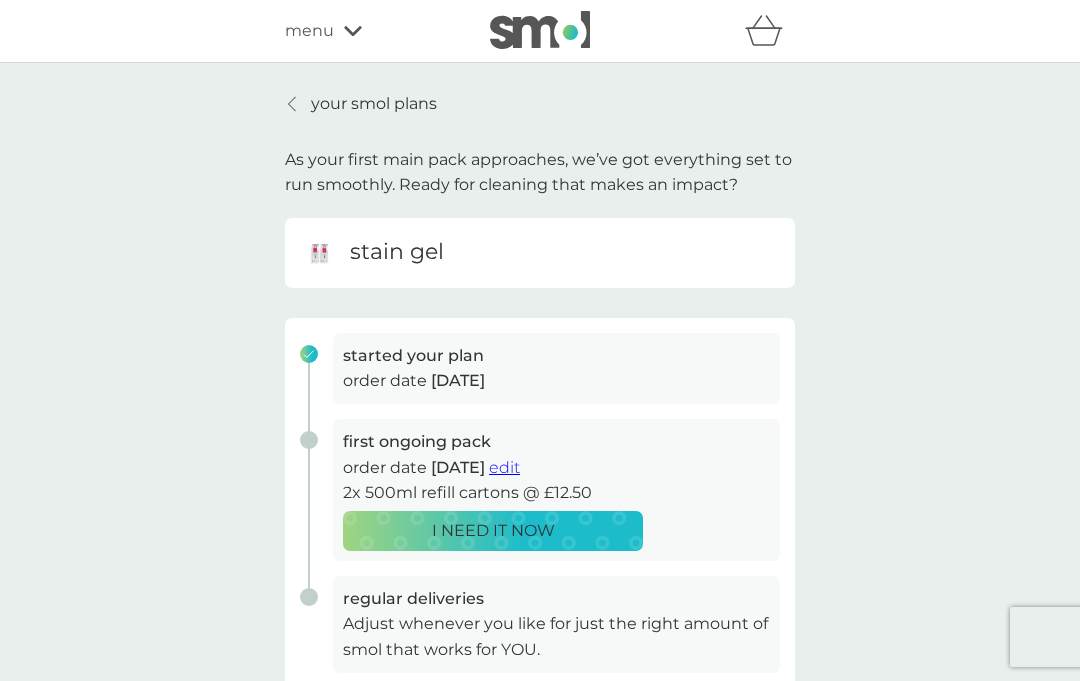 click at bounding box center (293, 104) 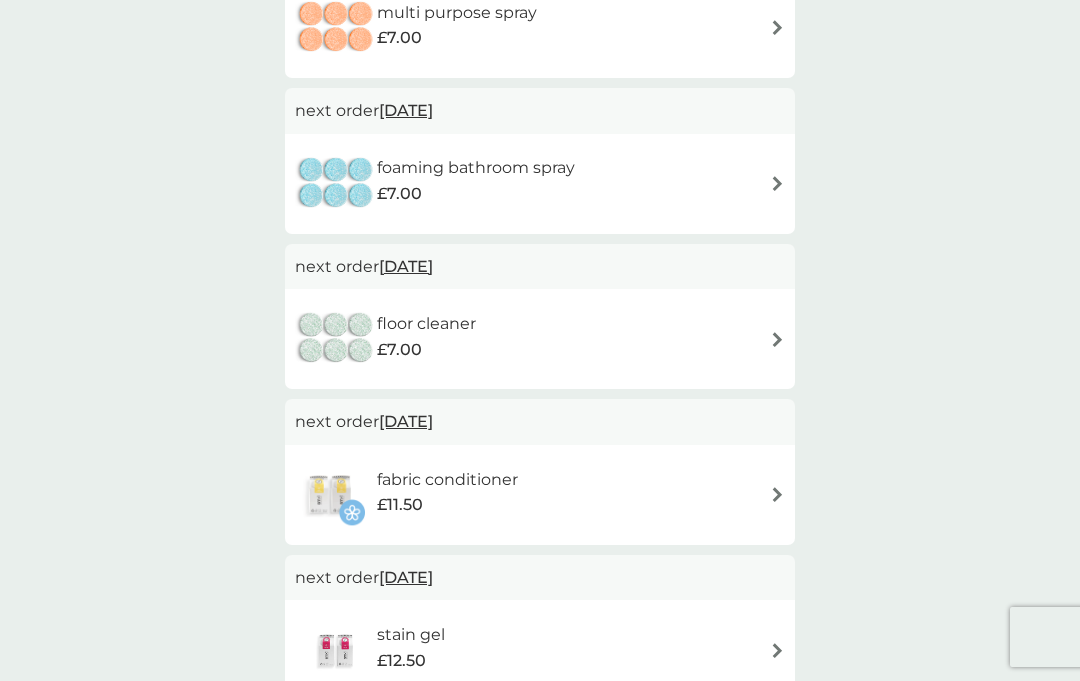 scroll, scrollTop: 726, scrollLeft: 0, axis: vertical 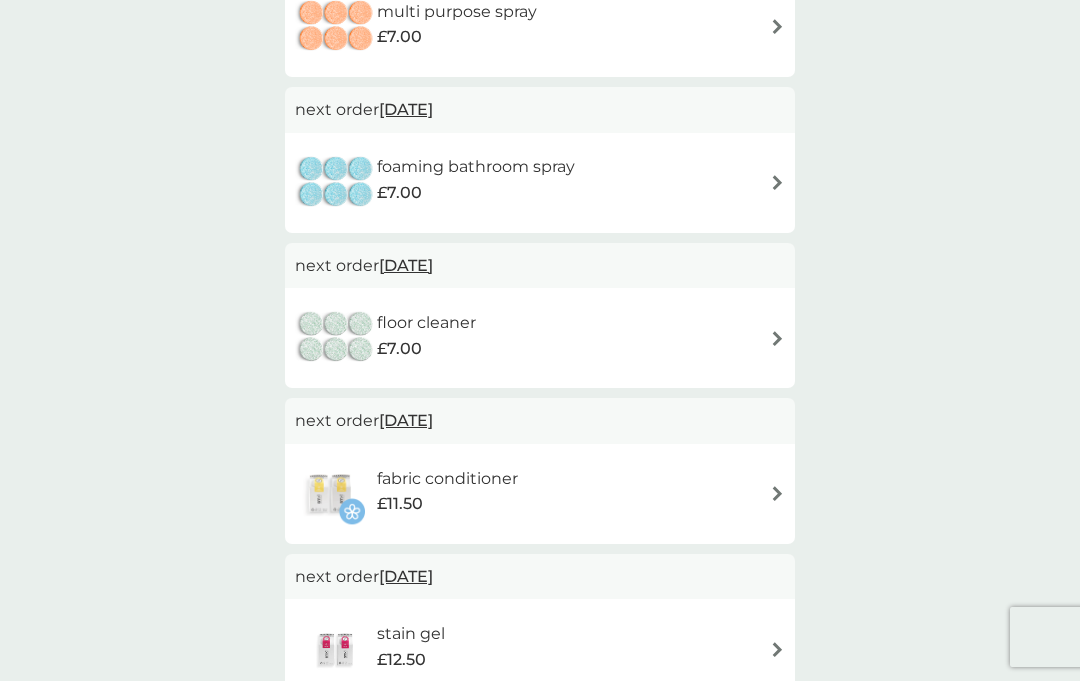 click on "fabric conditioner £11.50" at bounding box center [540, 494] 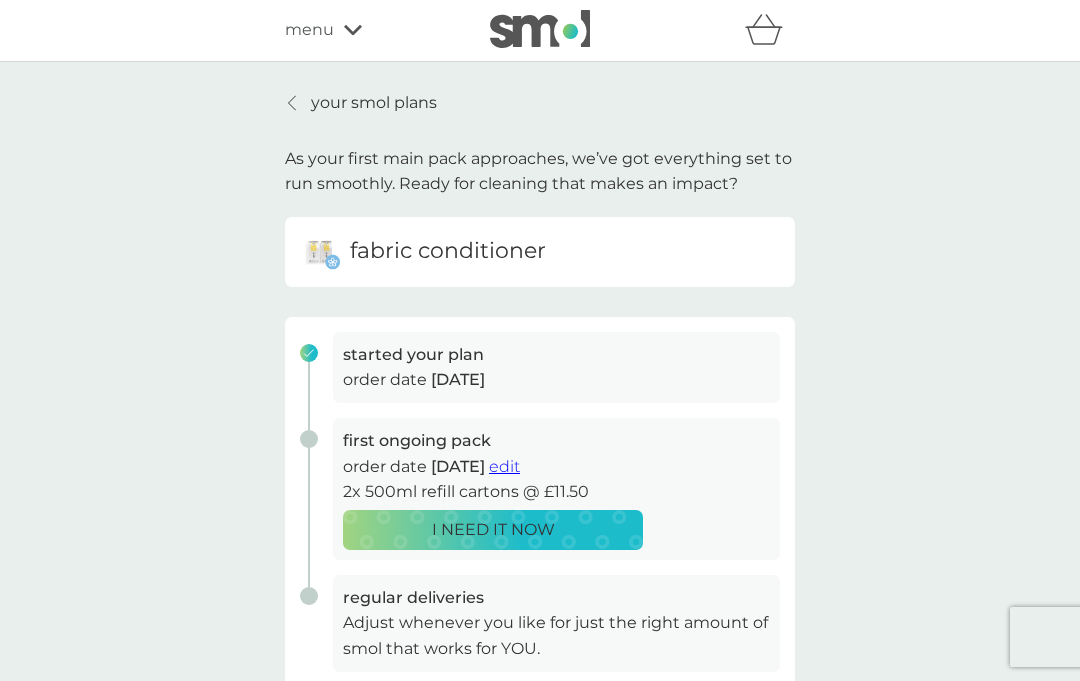 scroll, scrollTop: 0, scrollLeft: 0, axis: both 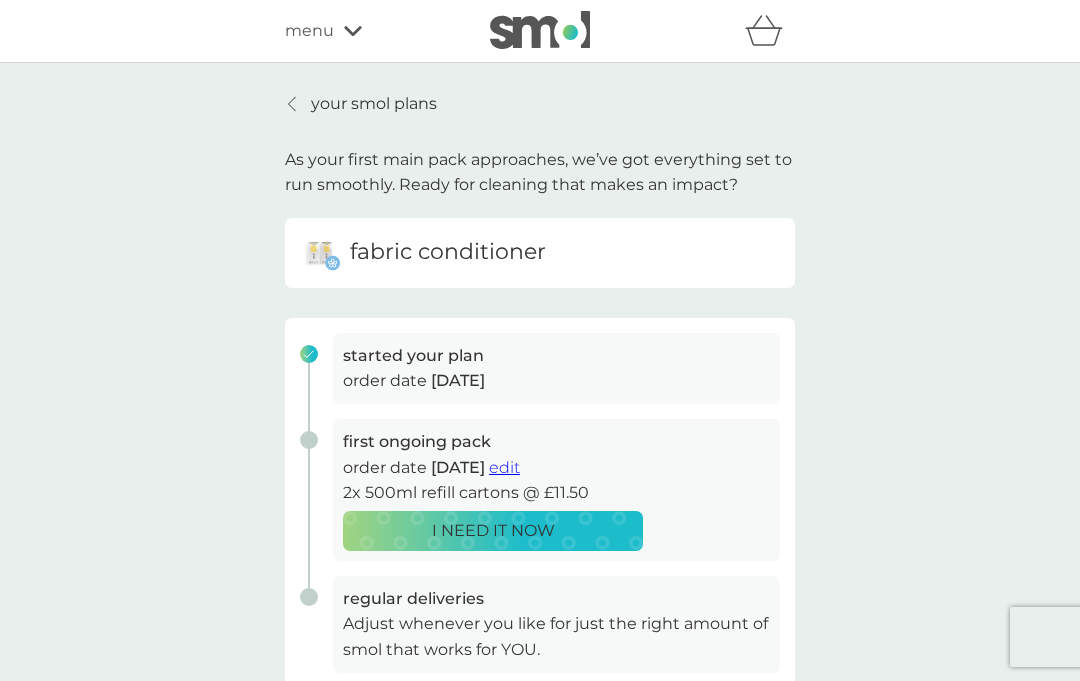 click on "edit" at bounding box center (504, 467) 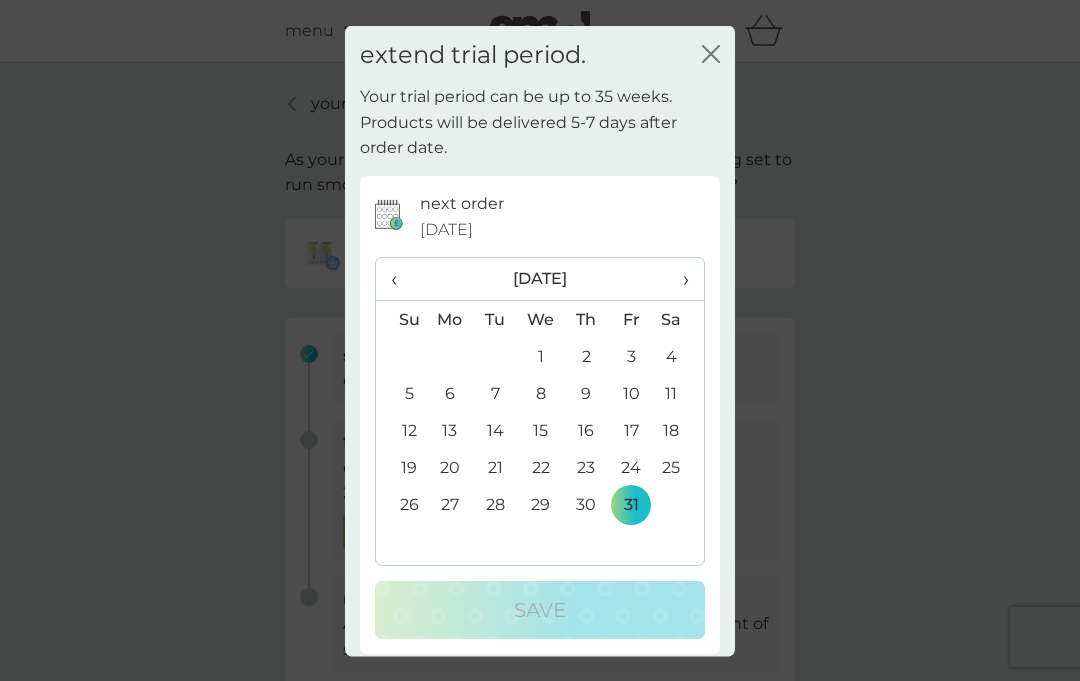 click on "‹" at bounding box center [401, 279] 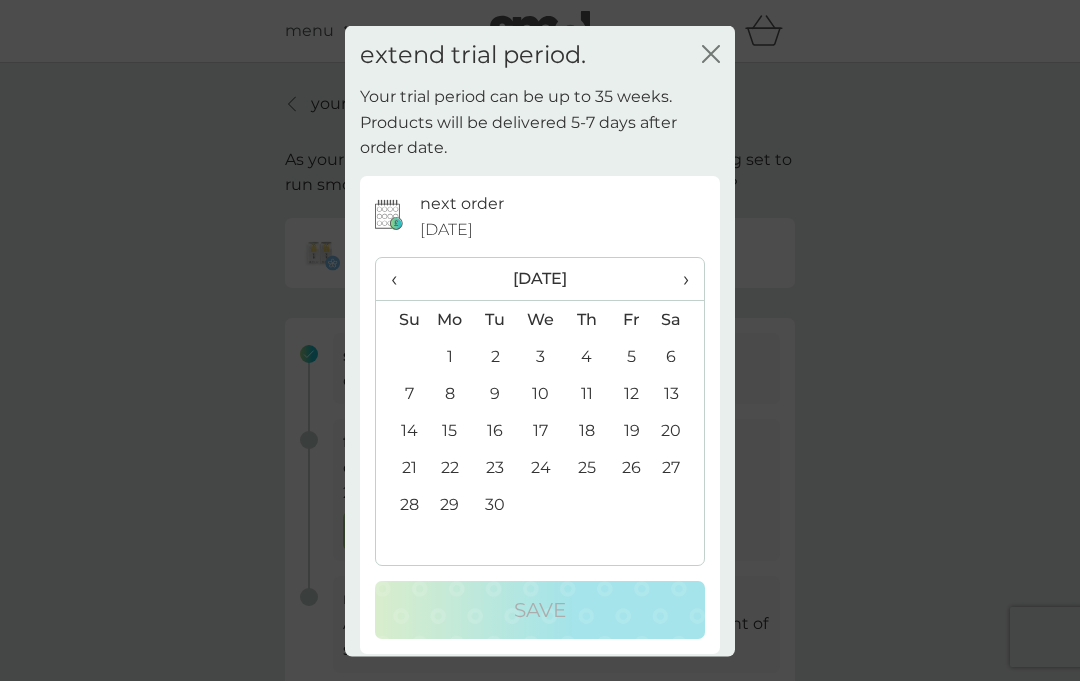 click on "close" 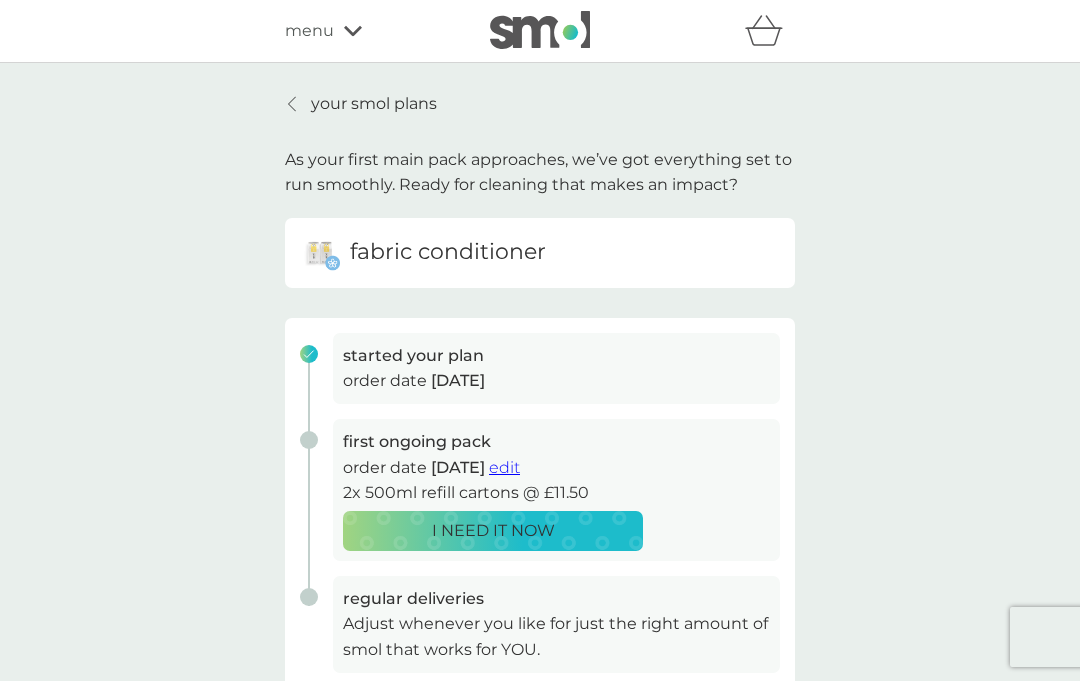 click on "your smol plans" at bounding box center (361, 104) 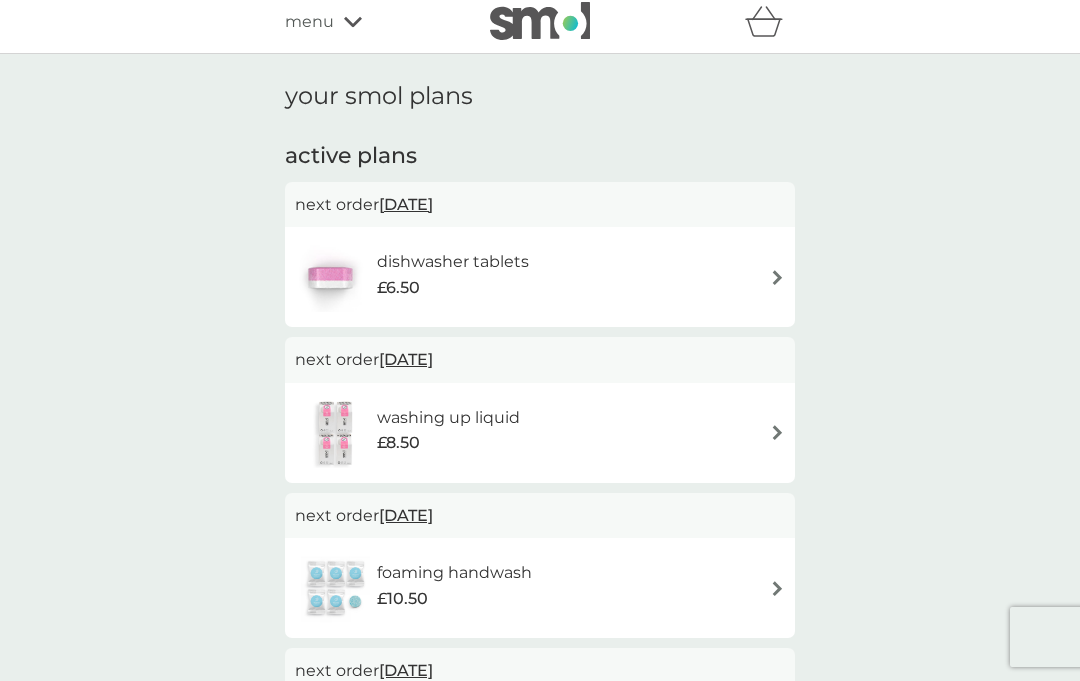 scroll, scrollTop: 5, scrollLeft: 0, axis: vertical 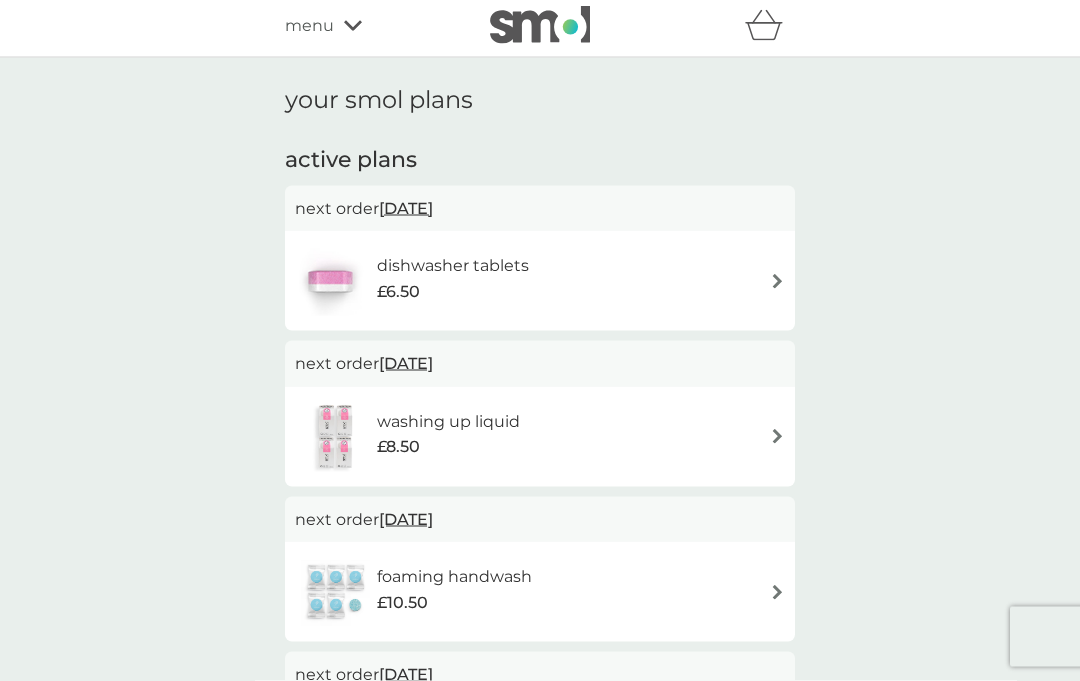 click on "dishwasher tablets £6.50" at bounding box center [540, 281] 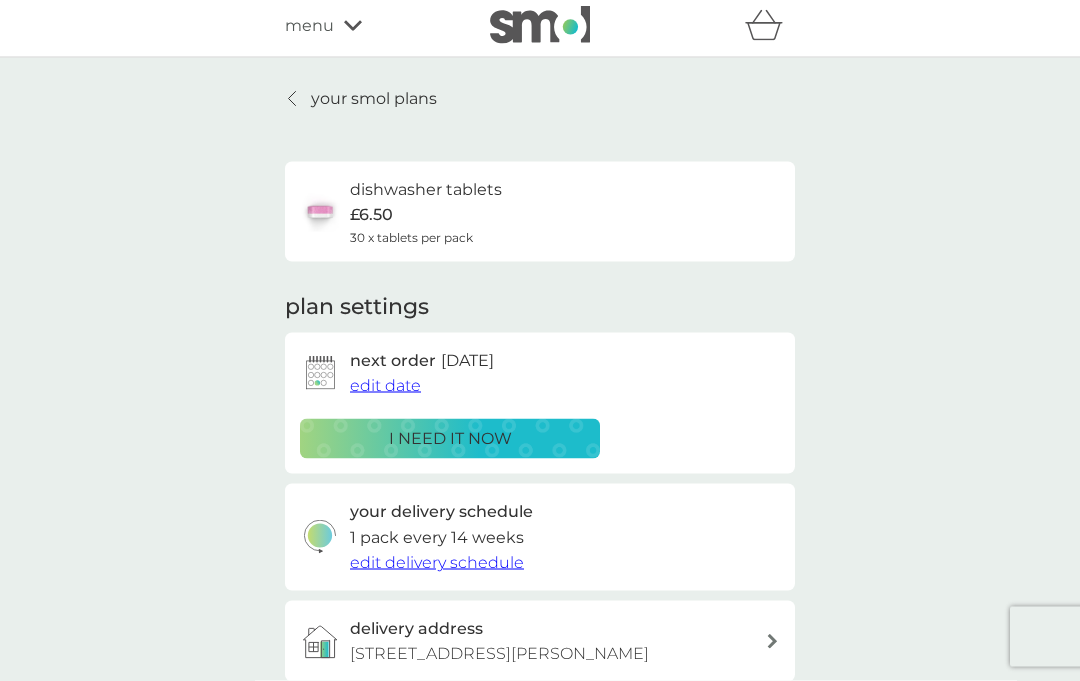 scroll, scrollTop: 0, scrollLeft: 0, axis: both 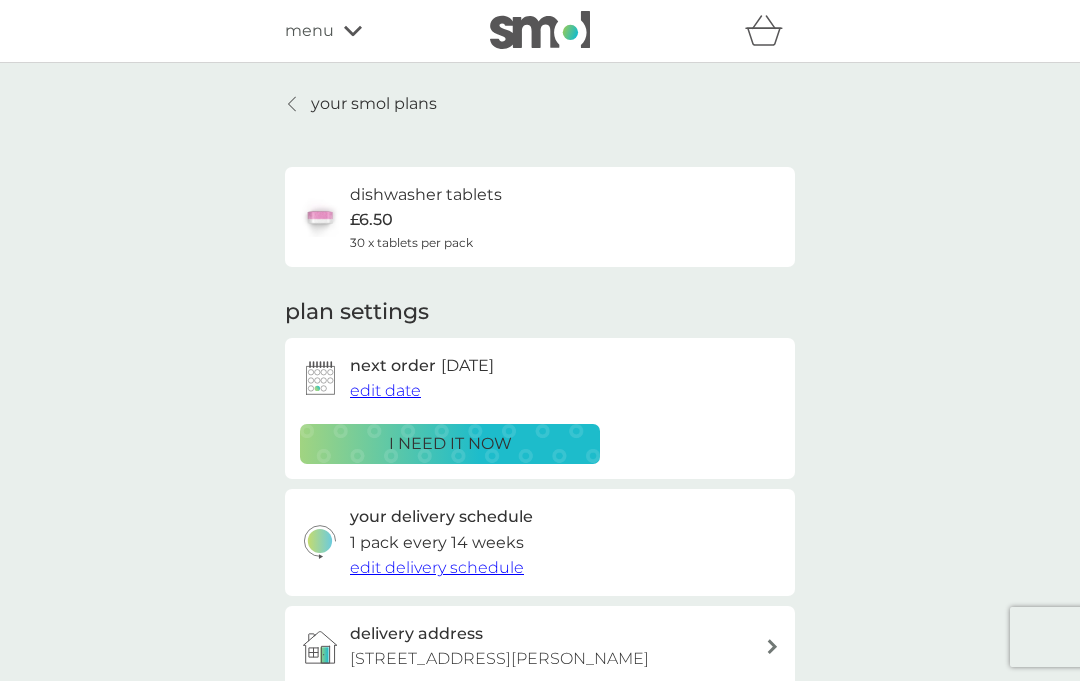 click on "edit date" at bounding box center (385, 390) 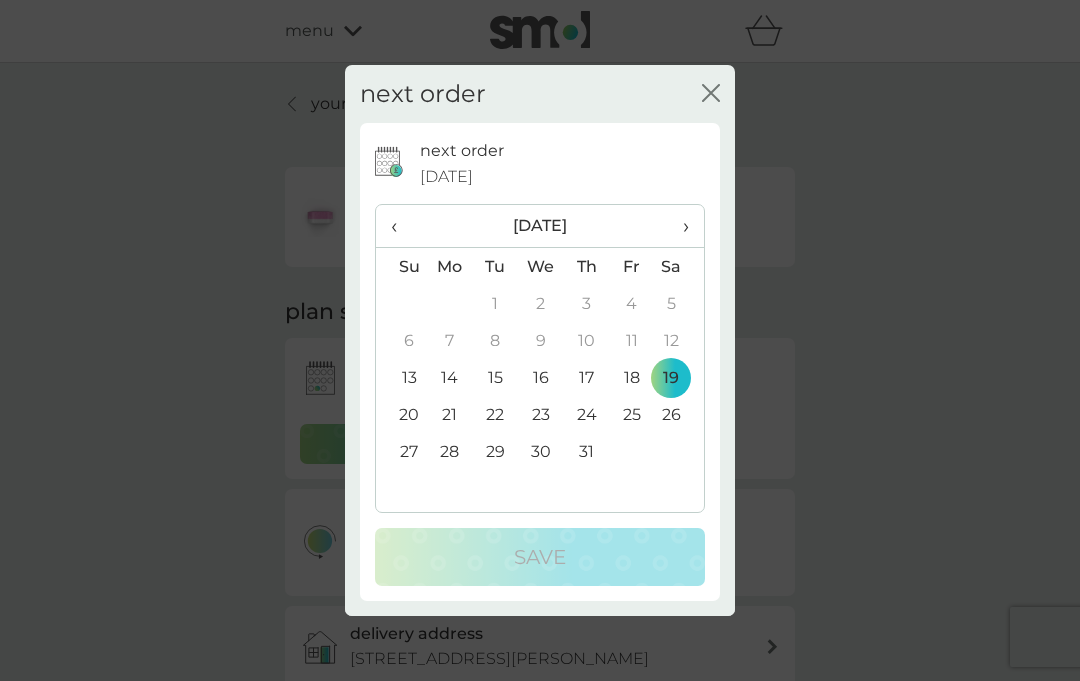 click on "31" at bounding box center (586, 451) 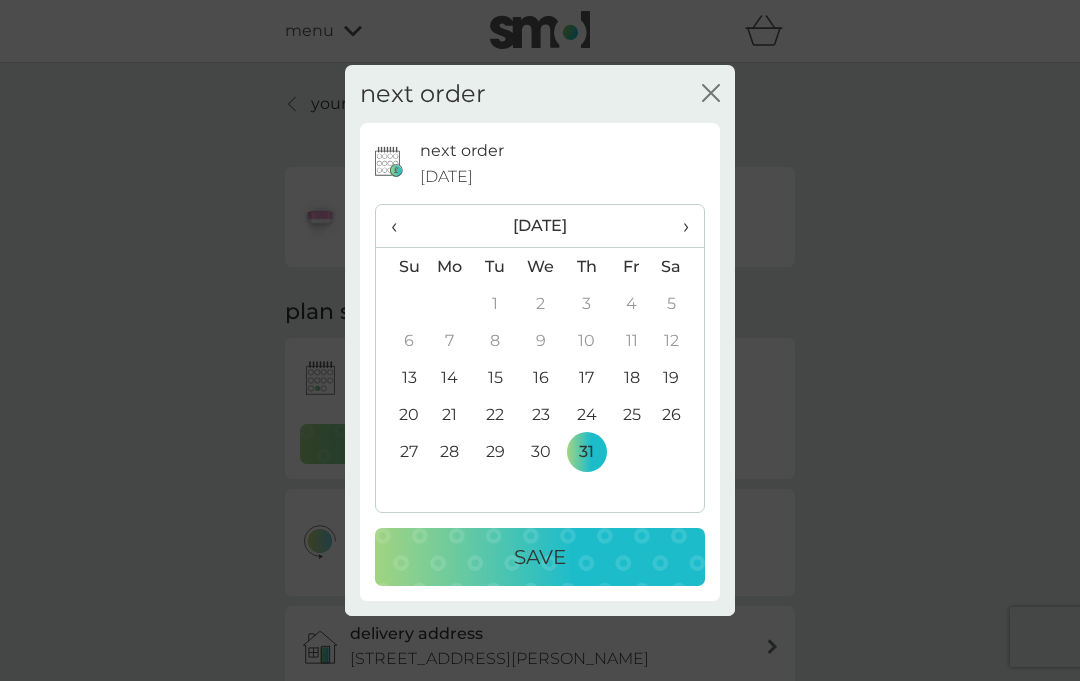 click on "Save" at bounding box center [540, 557] 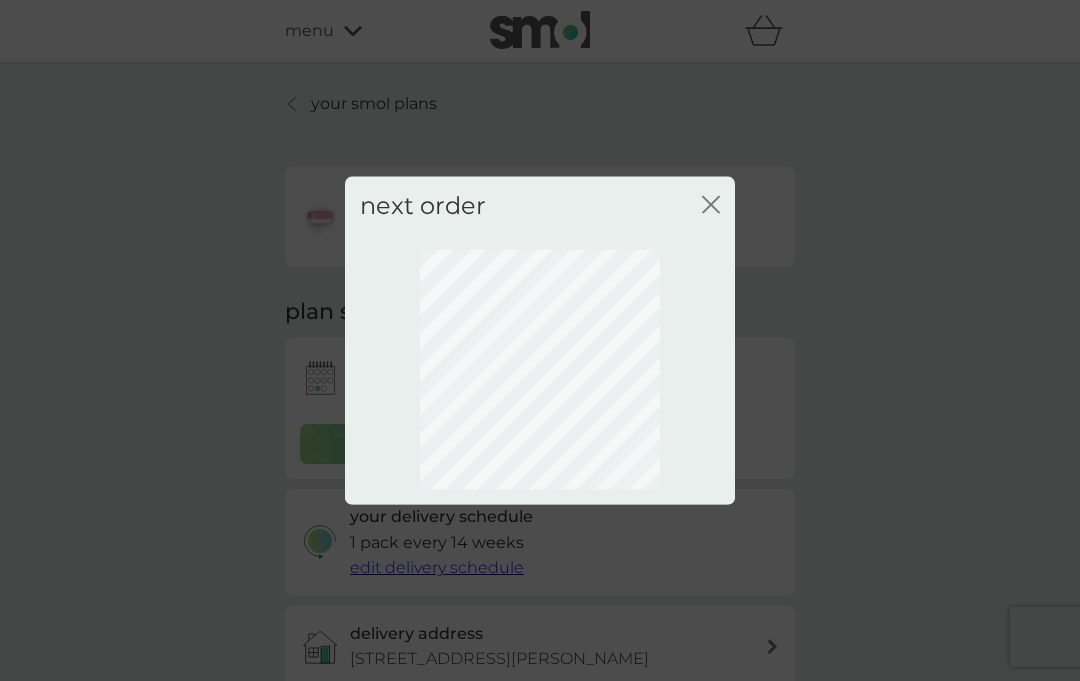 click on "close" 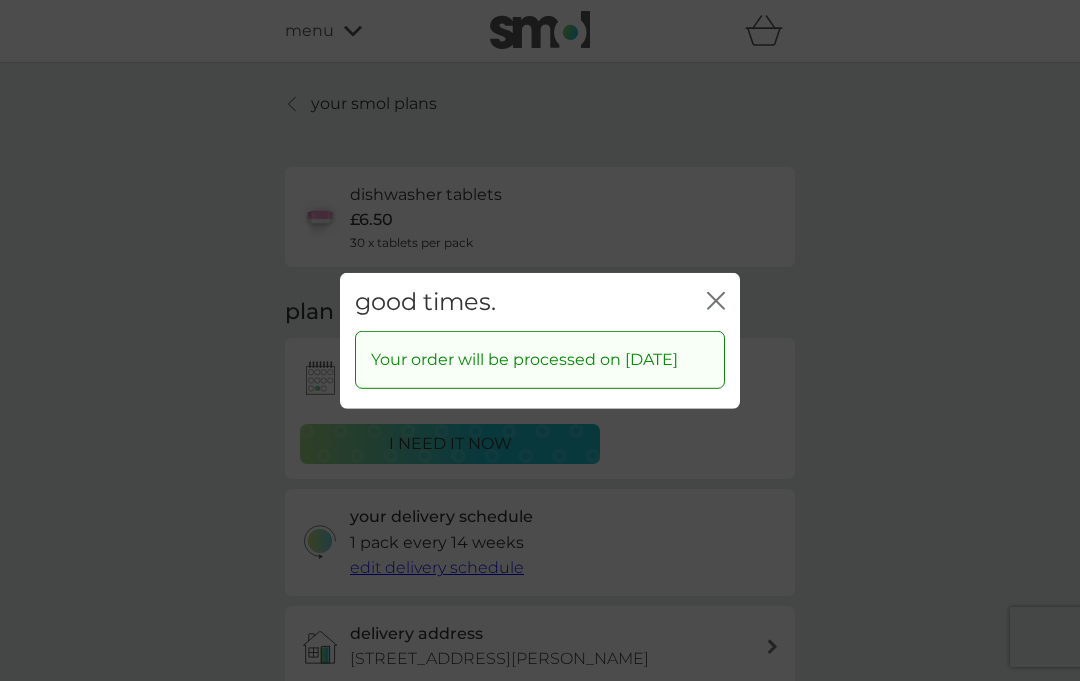 click on "close" 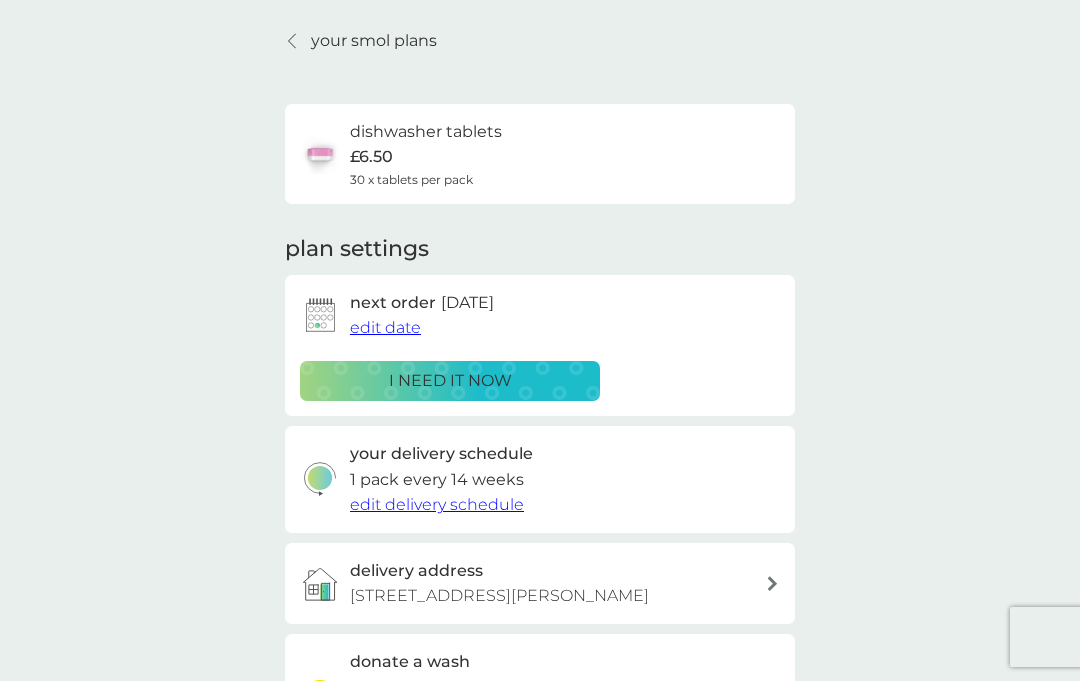 scroll, scrollTop: 0, scrollLeft: 0, axis: both 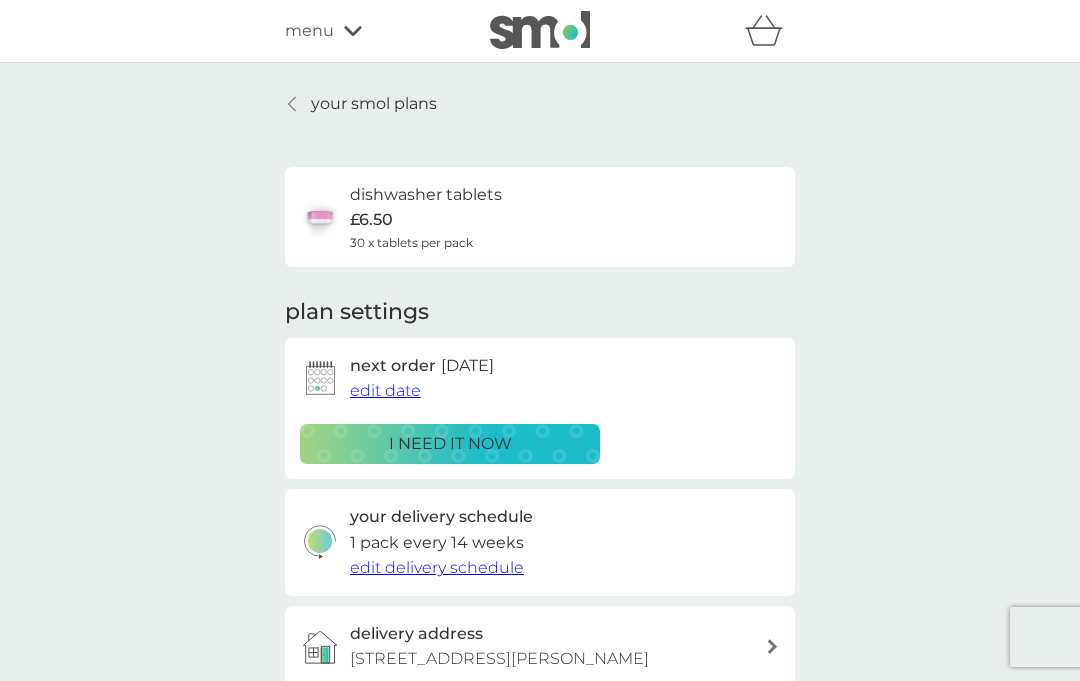 click 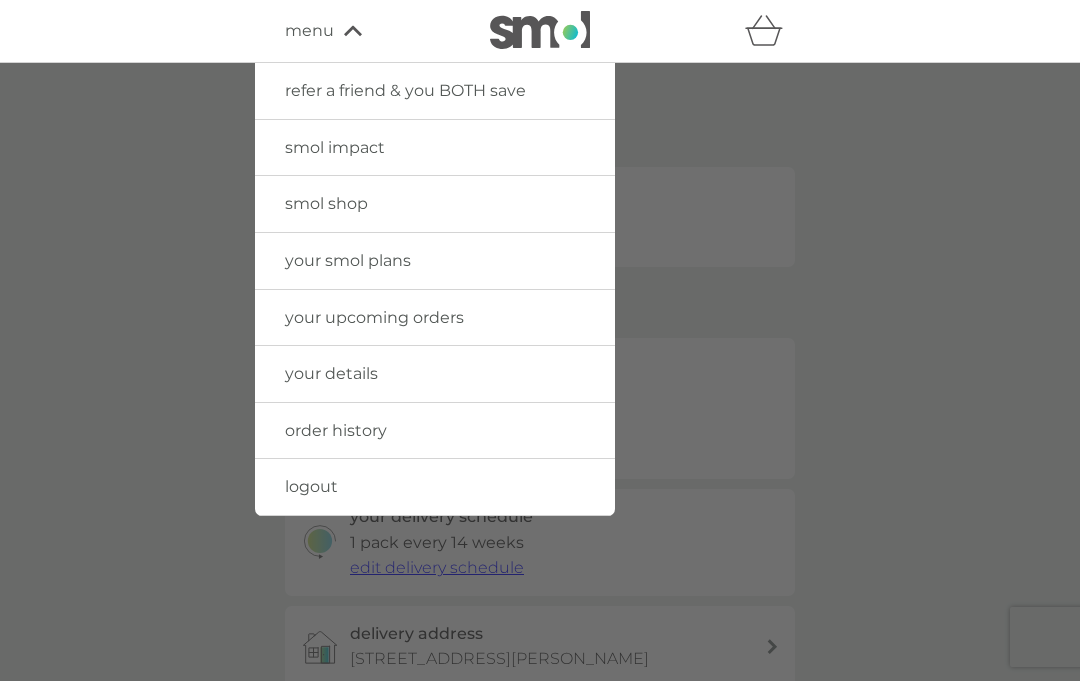 click at bounding box center (540, 403) 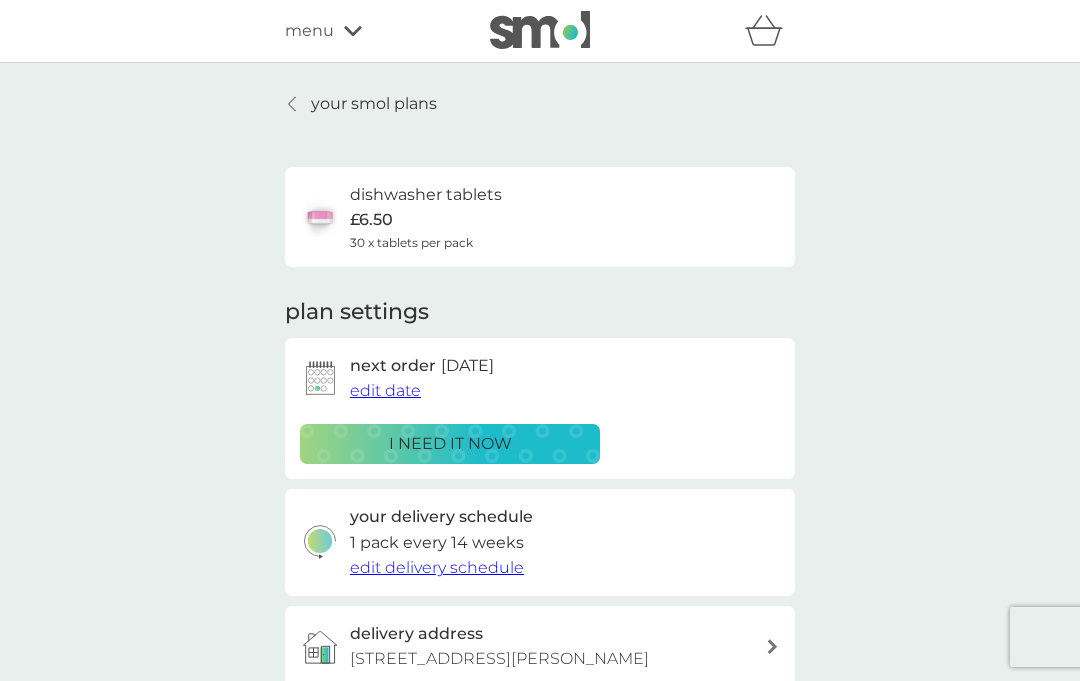 click on "your smol plans" at bounding box center (361, 104) 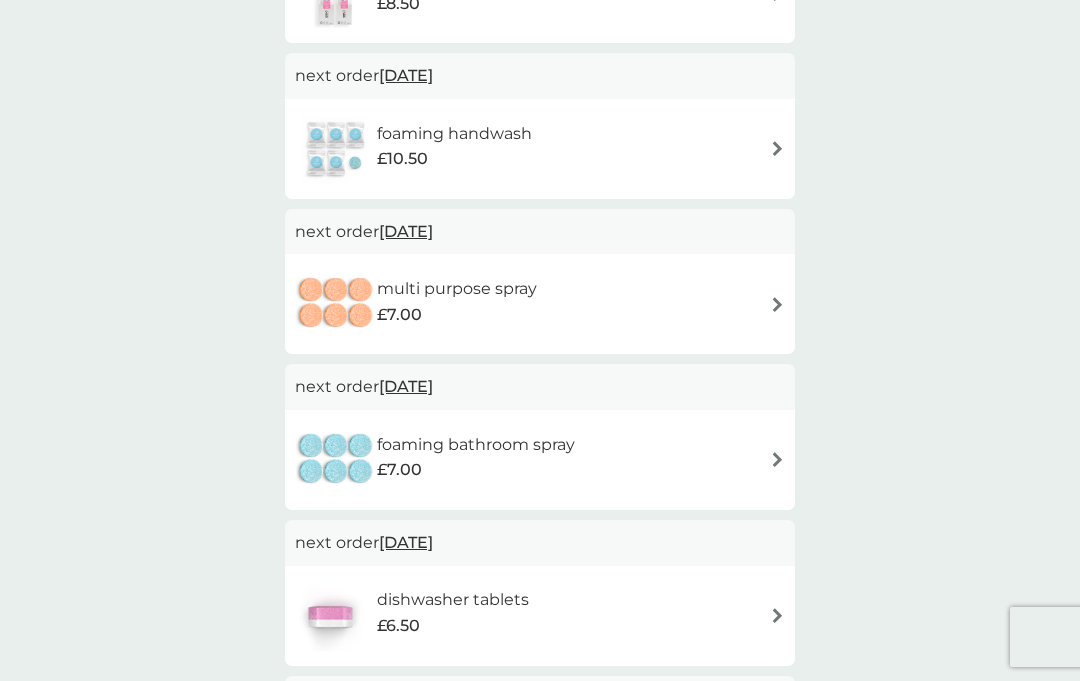 scroll, scrollTop: 292, scrollLeft: 0, axis: vertical 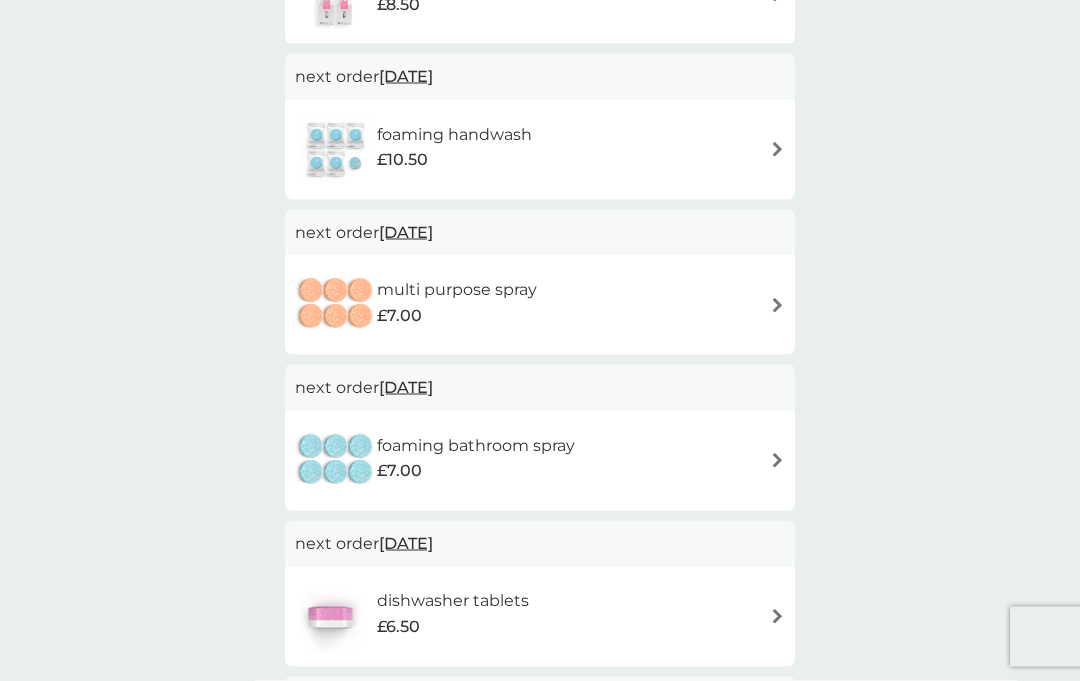 click on "foaming bathroom spray £7.00" at bounding box center (540, 461) 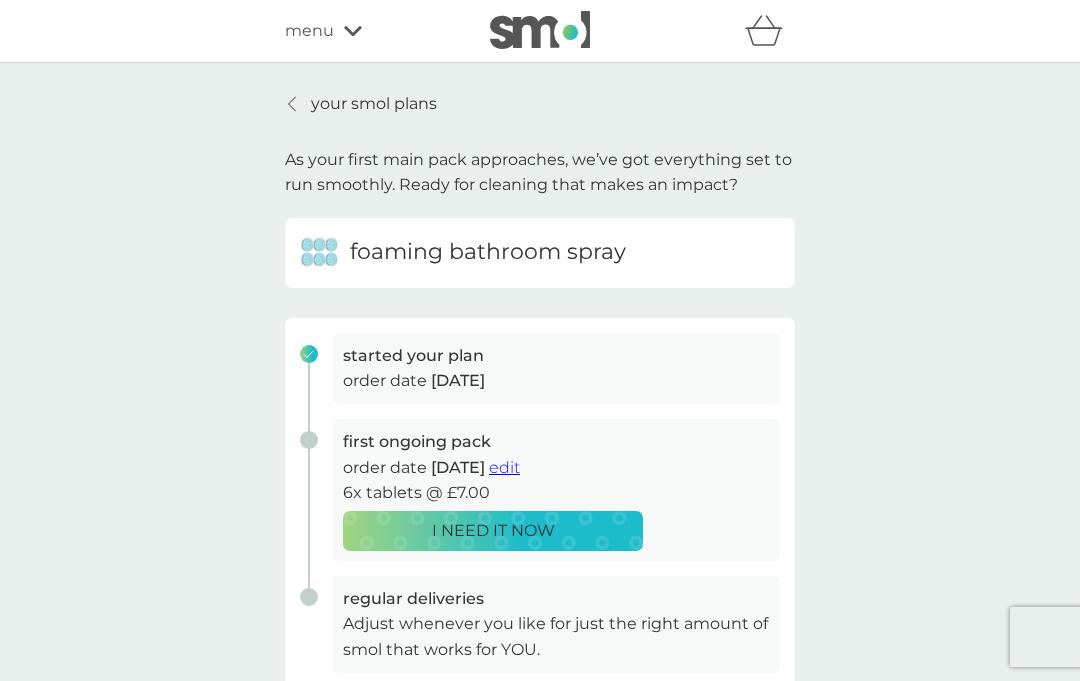 click at bounding box center [293, 104] 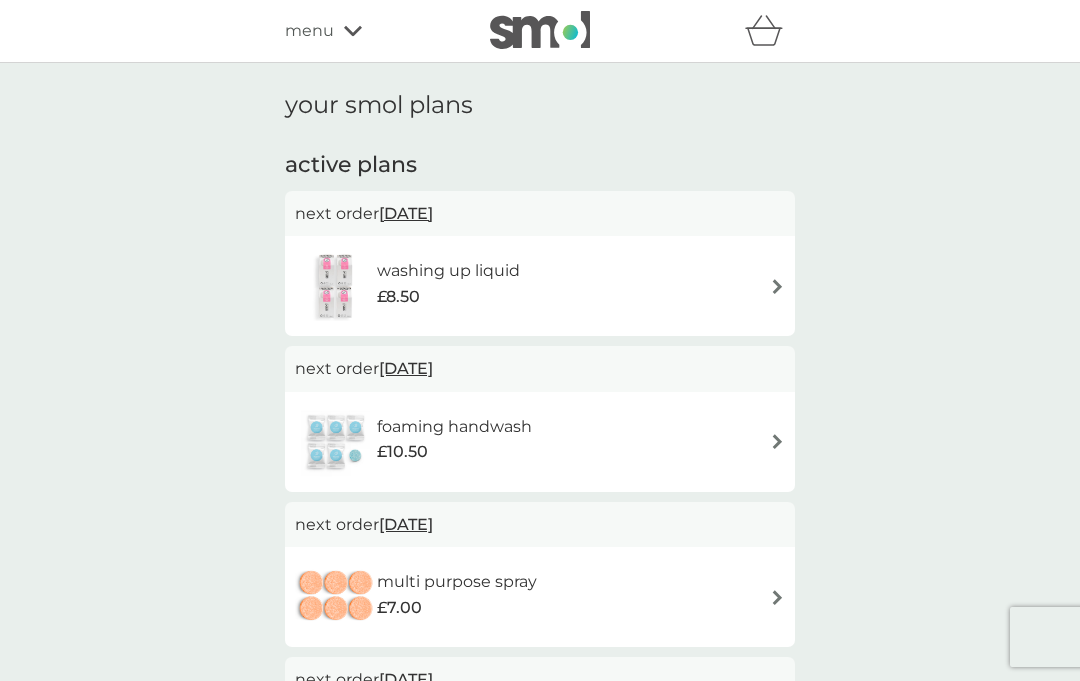 click on "washing up liquid £8.50" at bounding box center (540, 286) 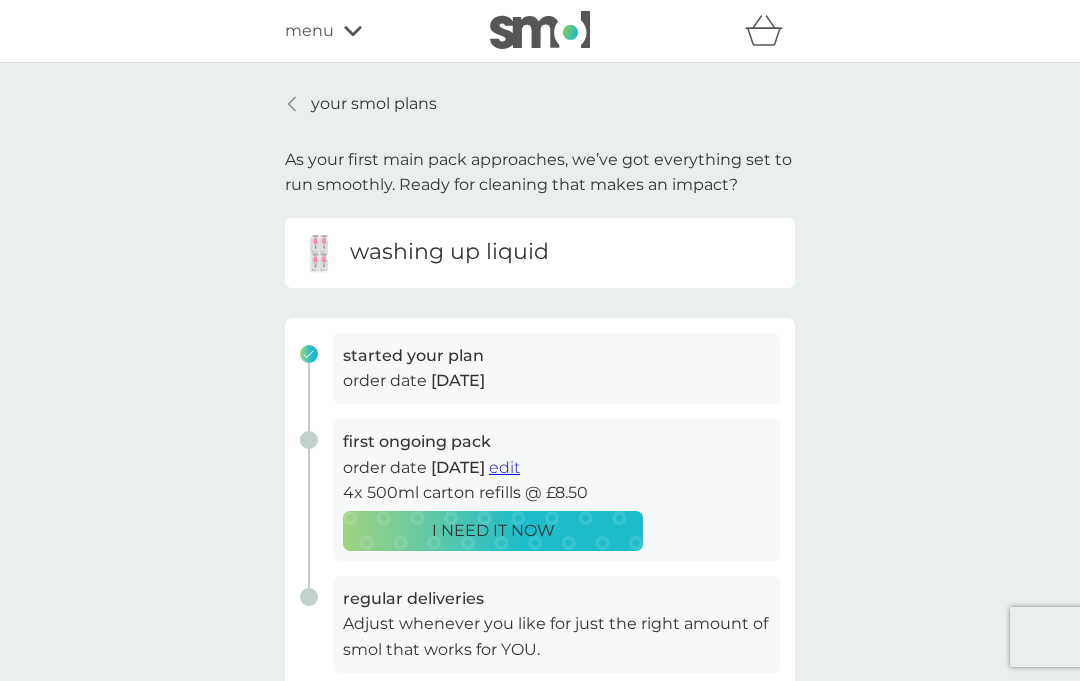click on "edit" at bounding box center (504, 467) 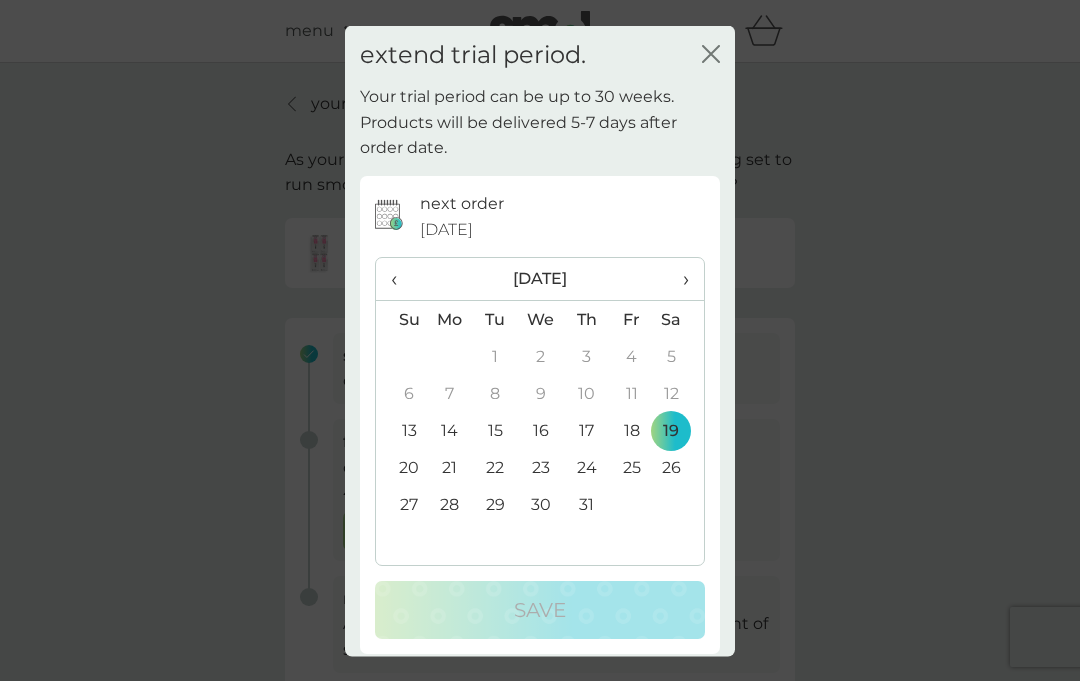click on "31" at bounding box center (586, 504) 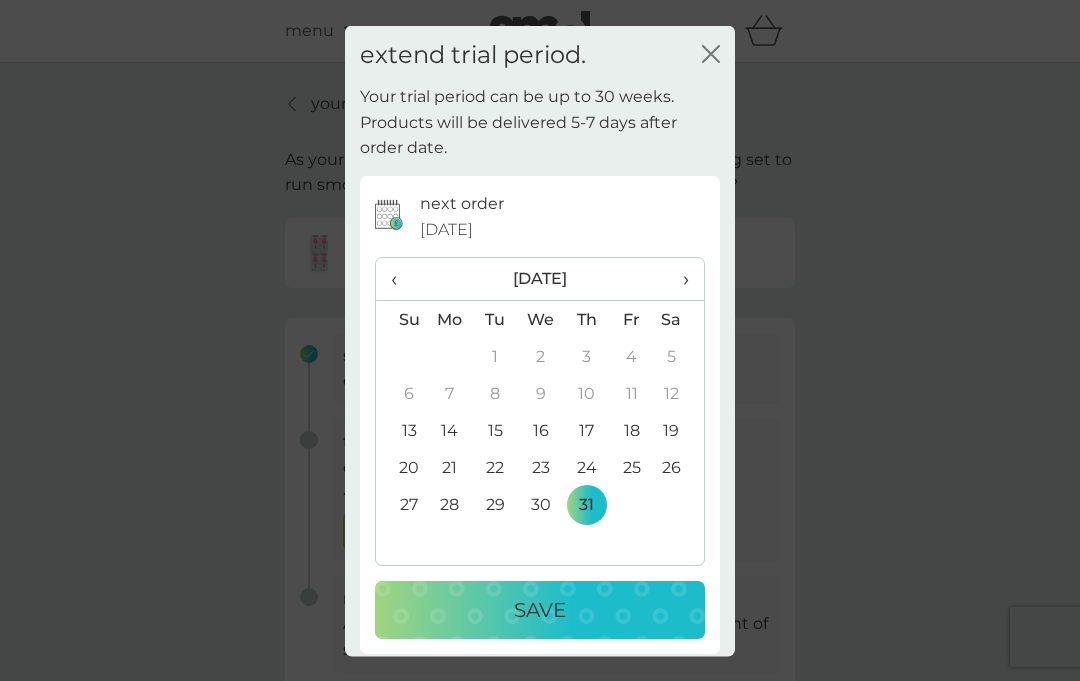 click on "Save" at bounding box center (540, 610) 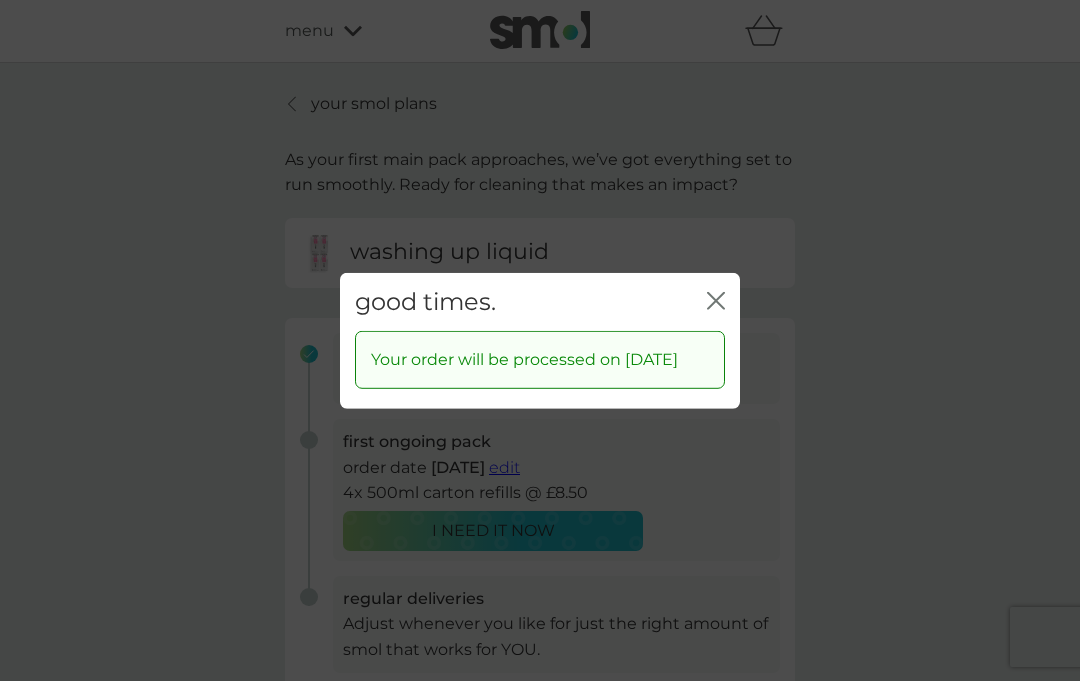 click on "close" 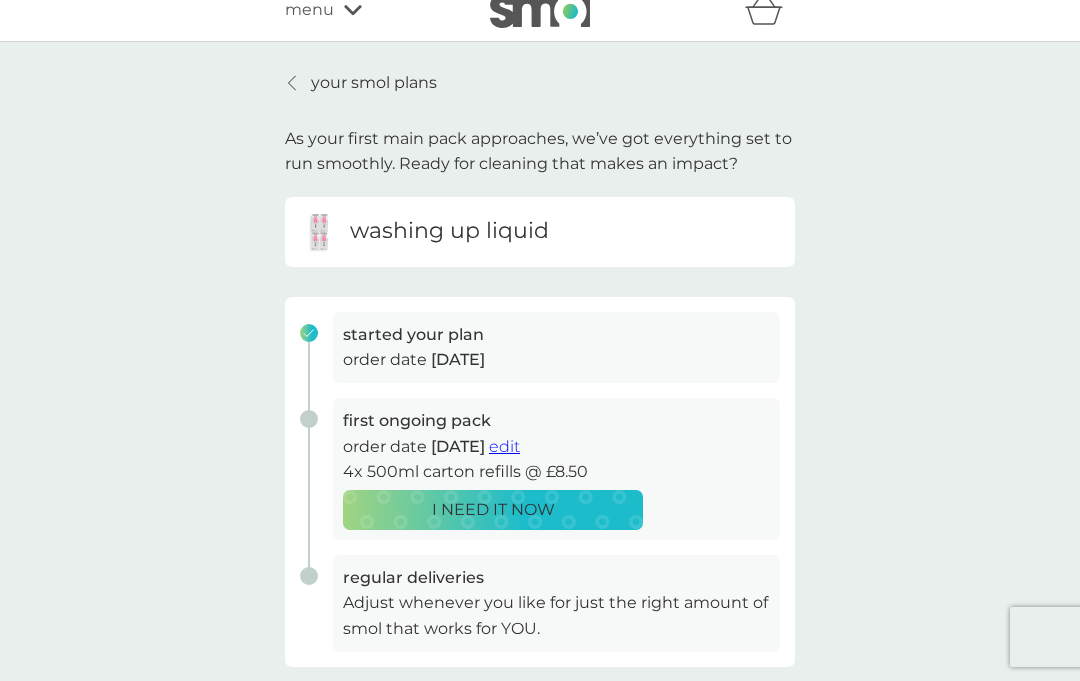 scroll, scrollTop: 17, scrollLeft: 0, axis: vertical 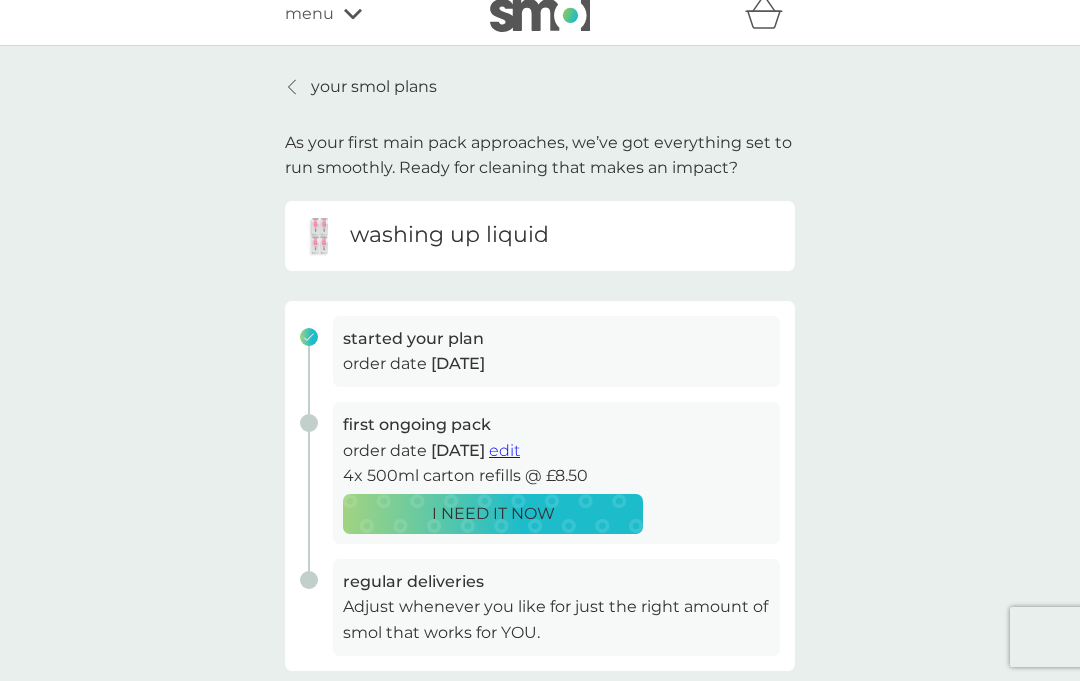 click at bounding box center [293, 87] 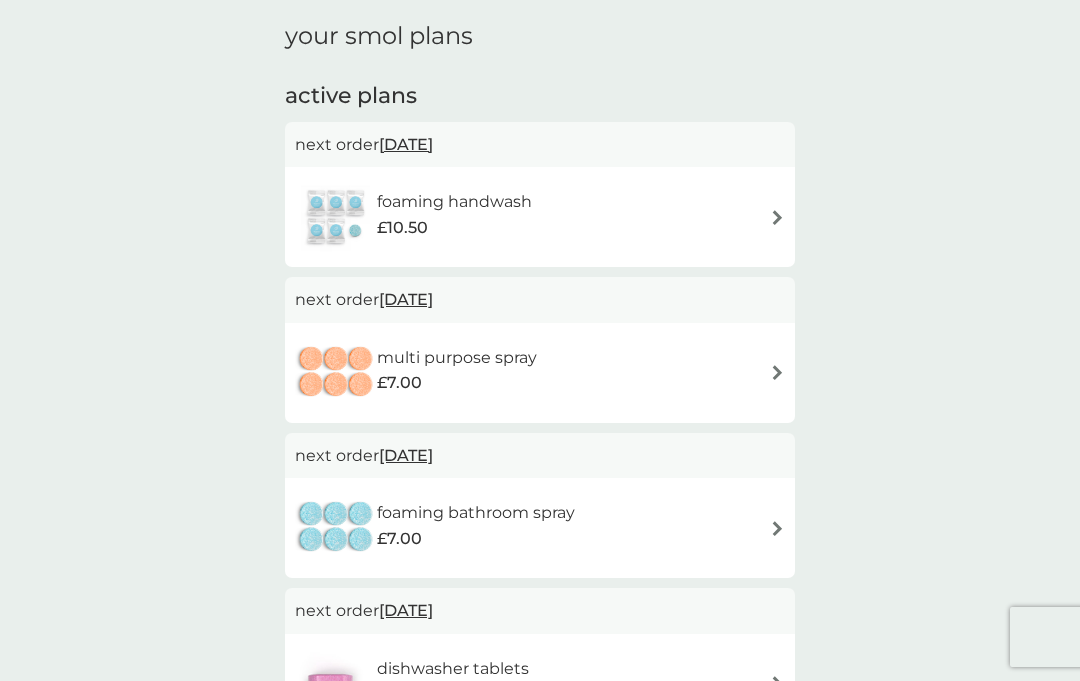 scroll, scrollTop: 68, scrollLeft: 0, axis: vertical 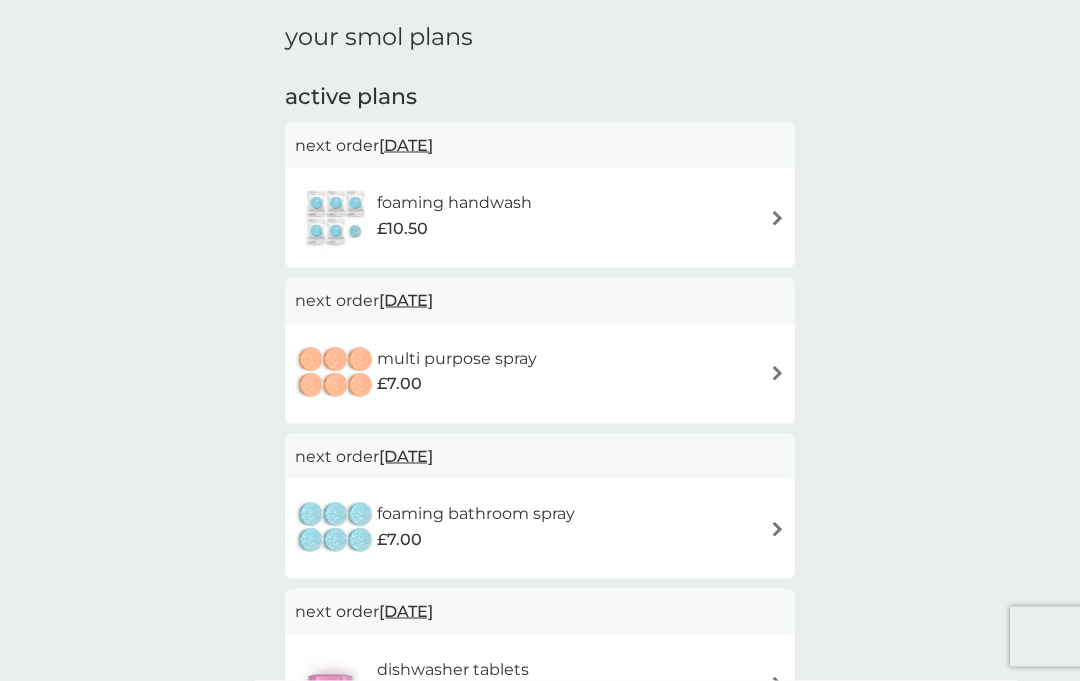 click on "foaming handwash £10.50" at bounding box center (540, 218) 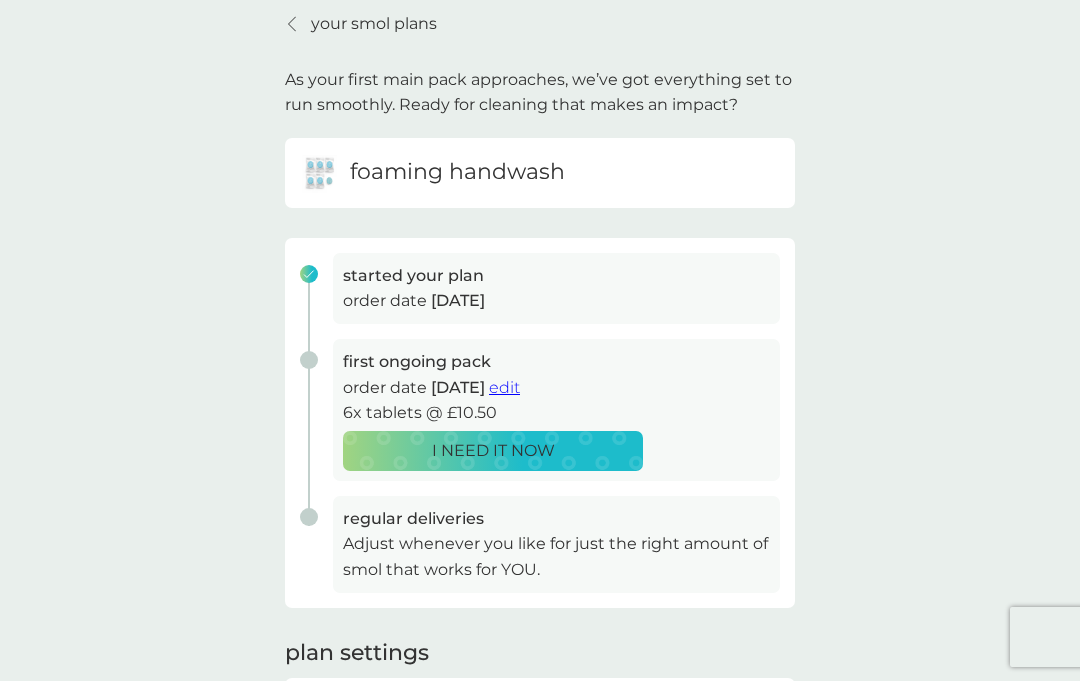 scroll, scrollTop: 81, scrollLeft: 0, axis: vertical 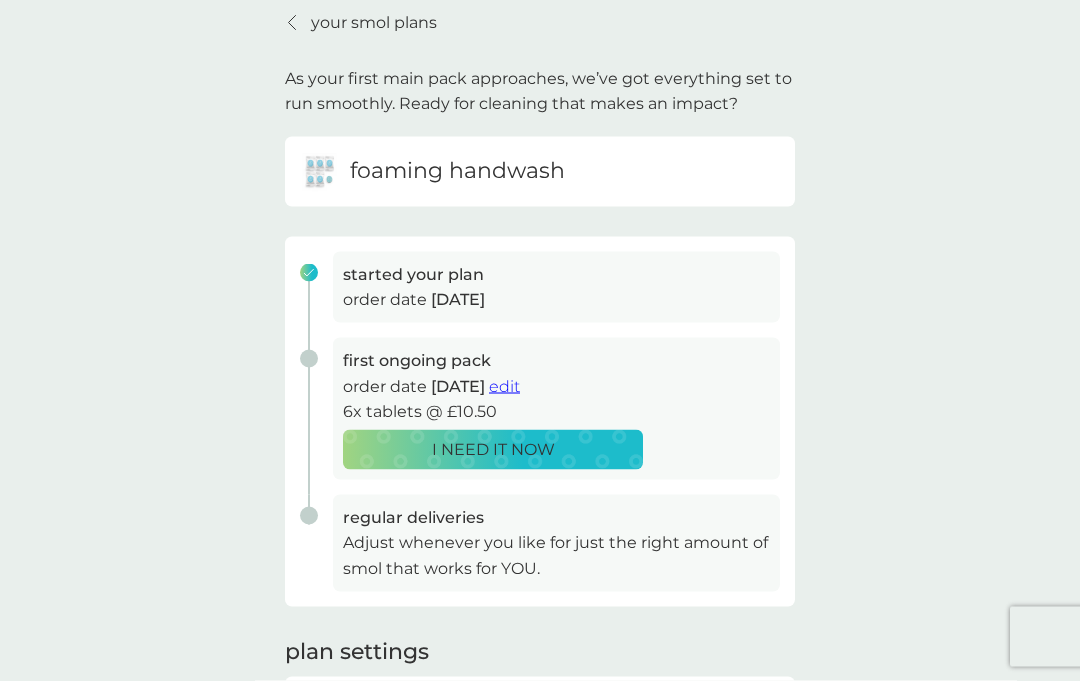 click on "edit" at bounding box center [504, 386] 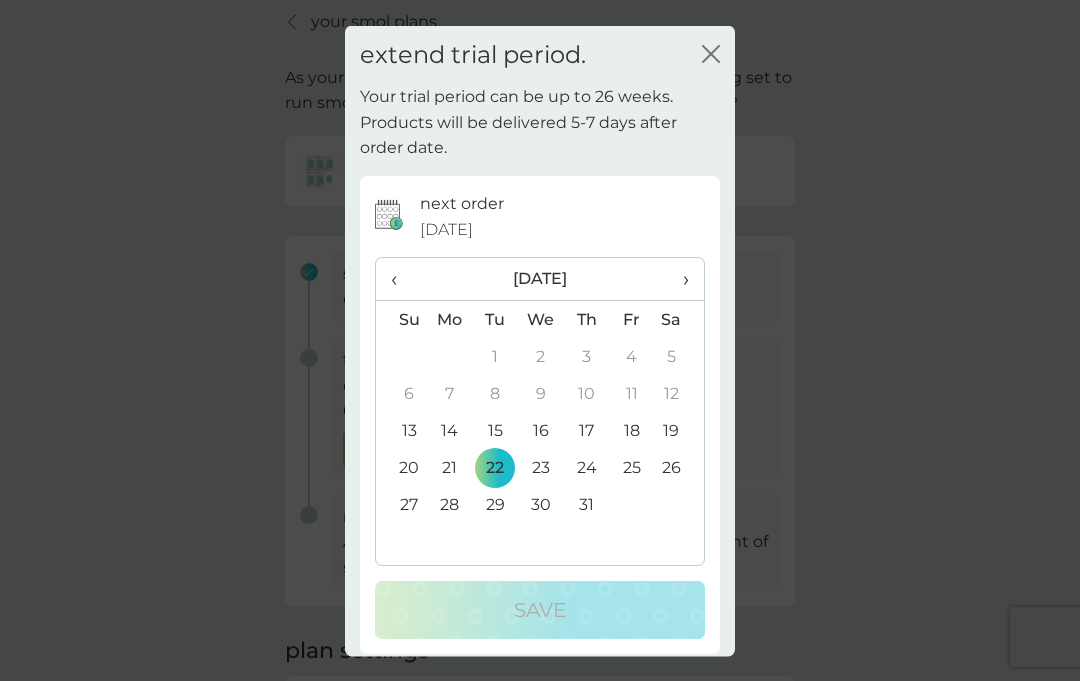click on "31" at bounding box center (586, 504) 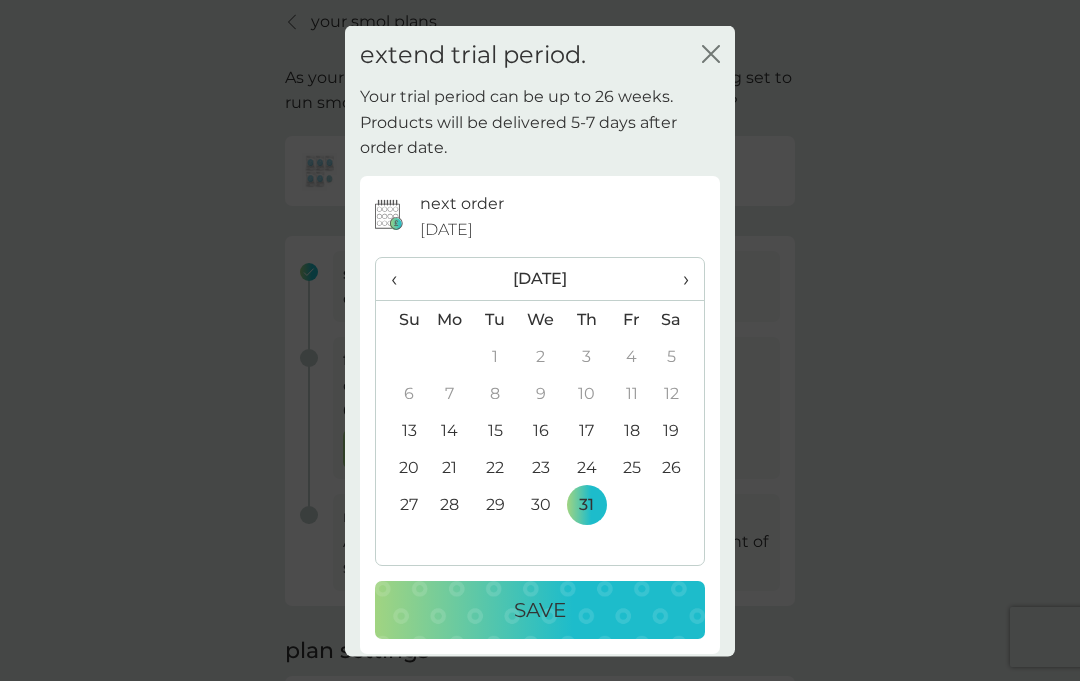 click on "Save" at bounding box center (540, 610) 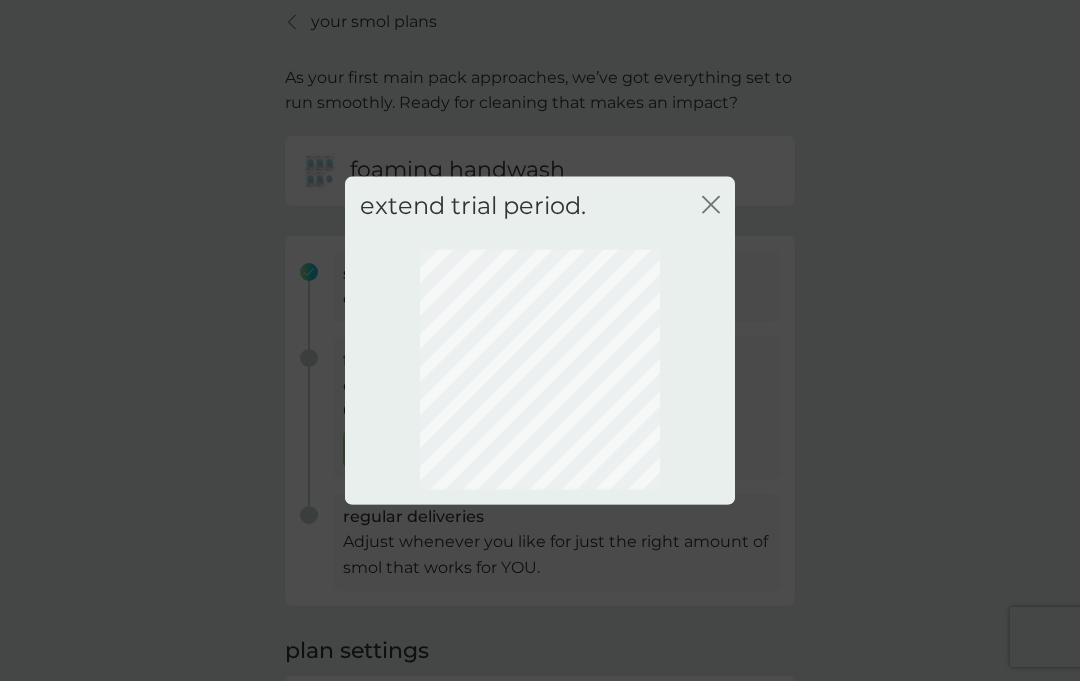 click on "close" 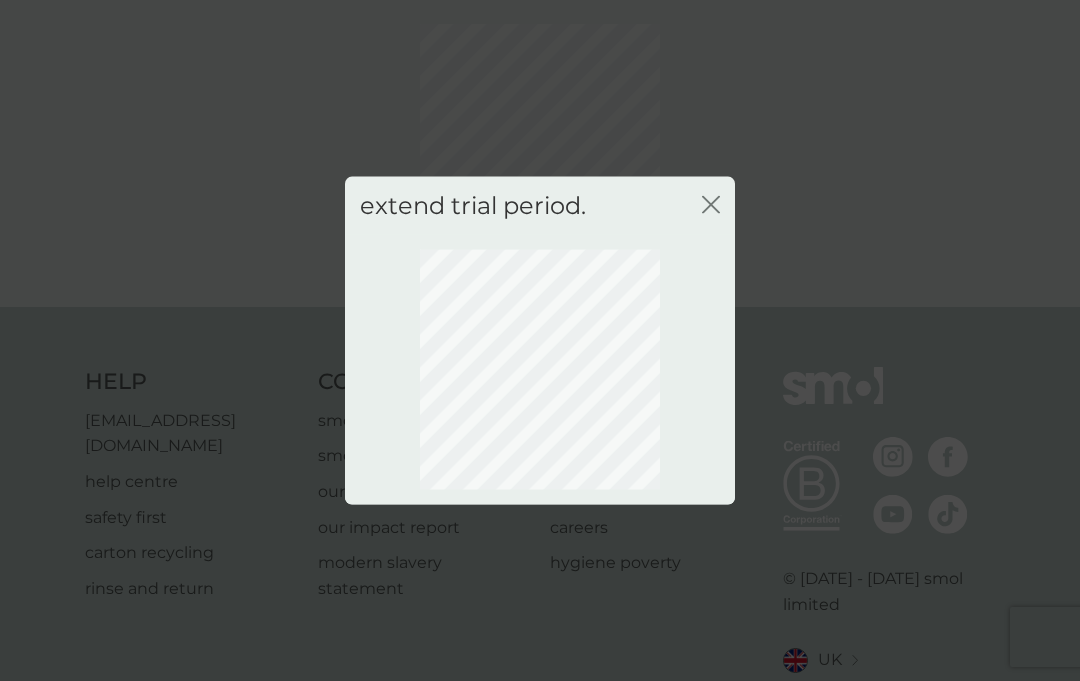 scroll, scrollTop: 67, scrollLeft: 0, axis: vertical 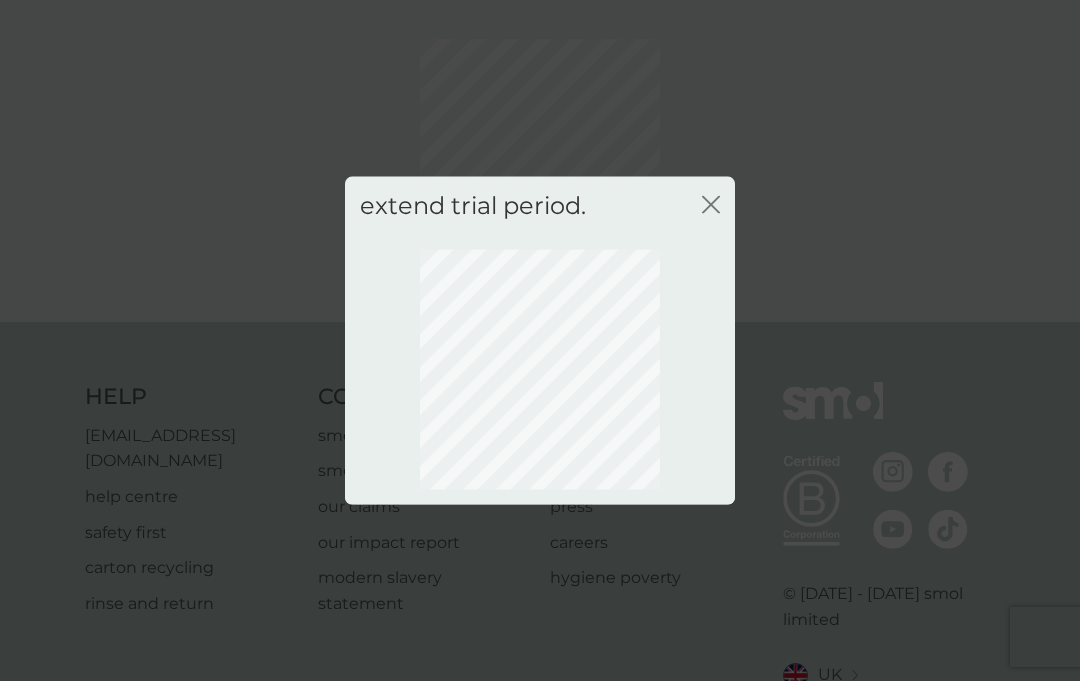 click 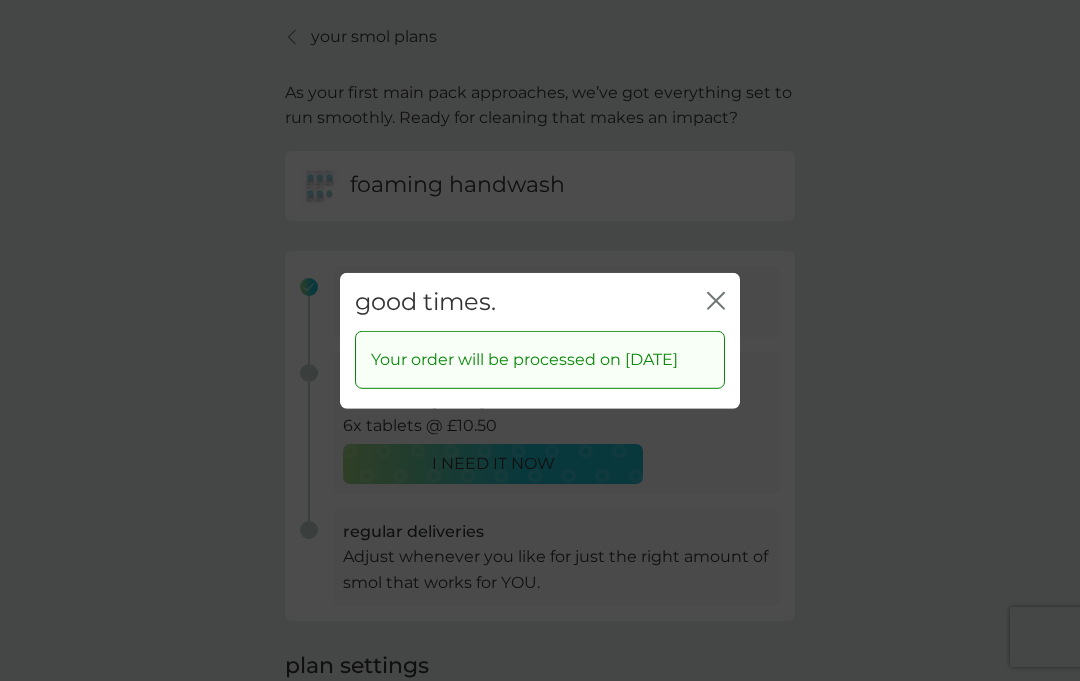 click on "good times. close" at bounding box center (540, 301) 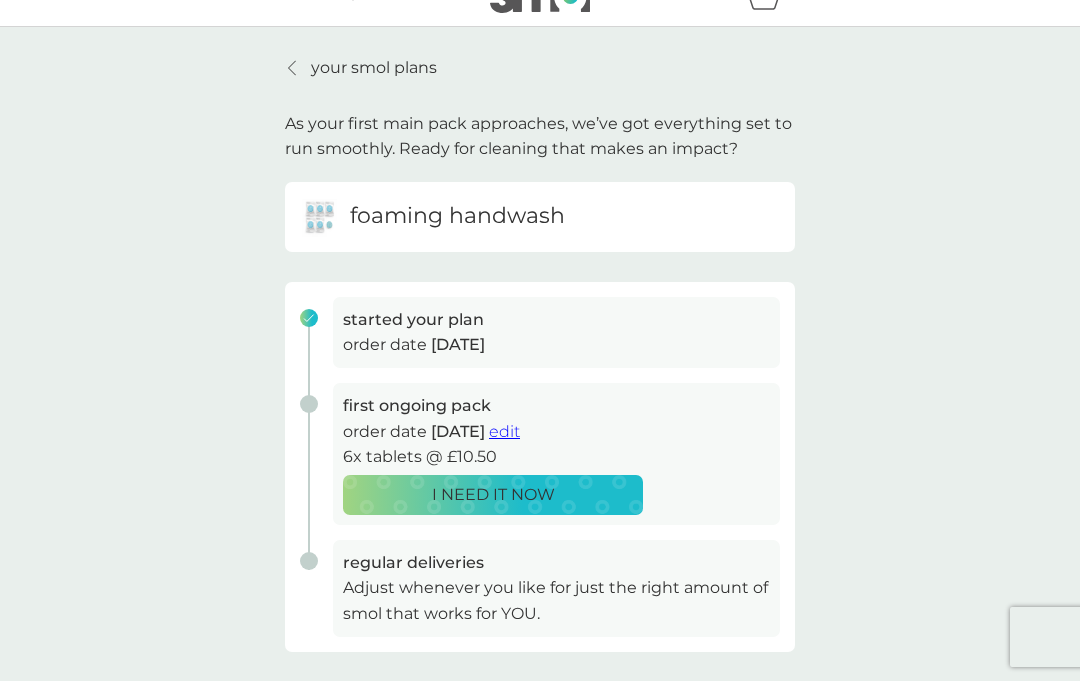 scroll, scrollTop: 38, scrollLeft: 0, axis: vertical 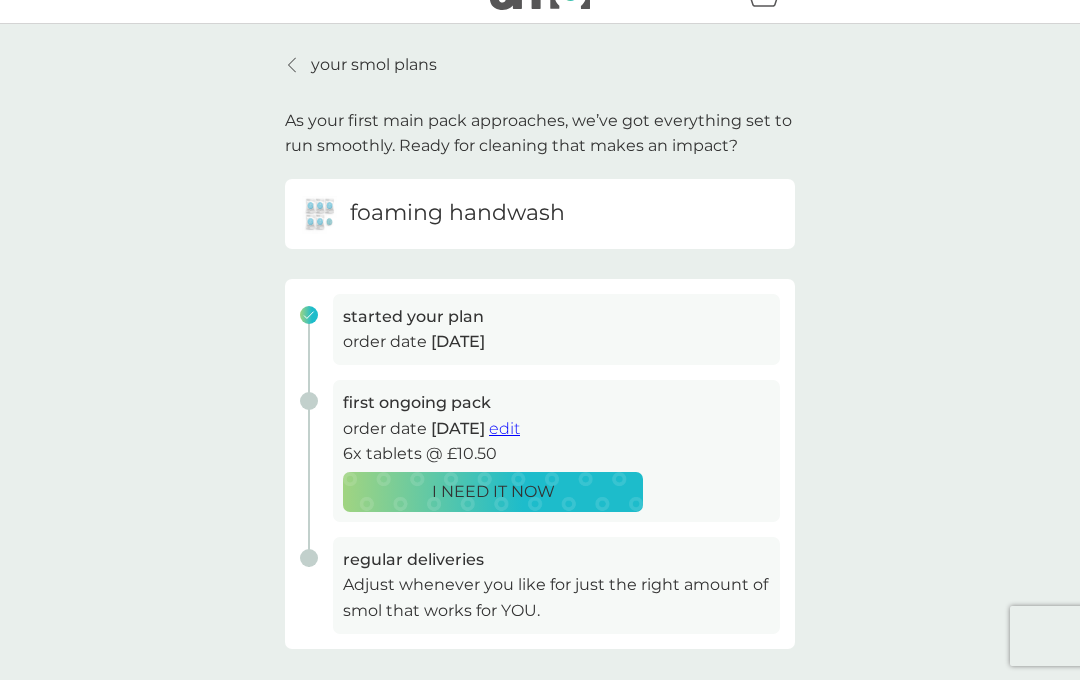 click at bounding box center [293, 66] 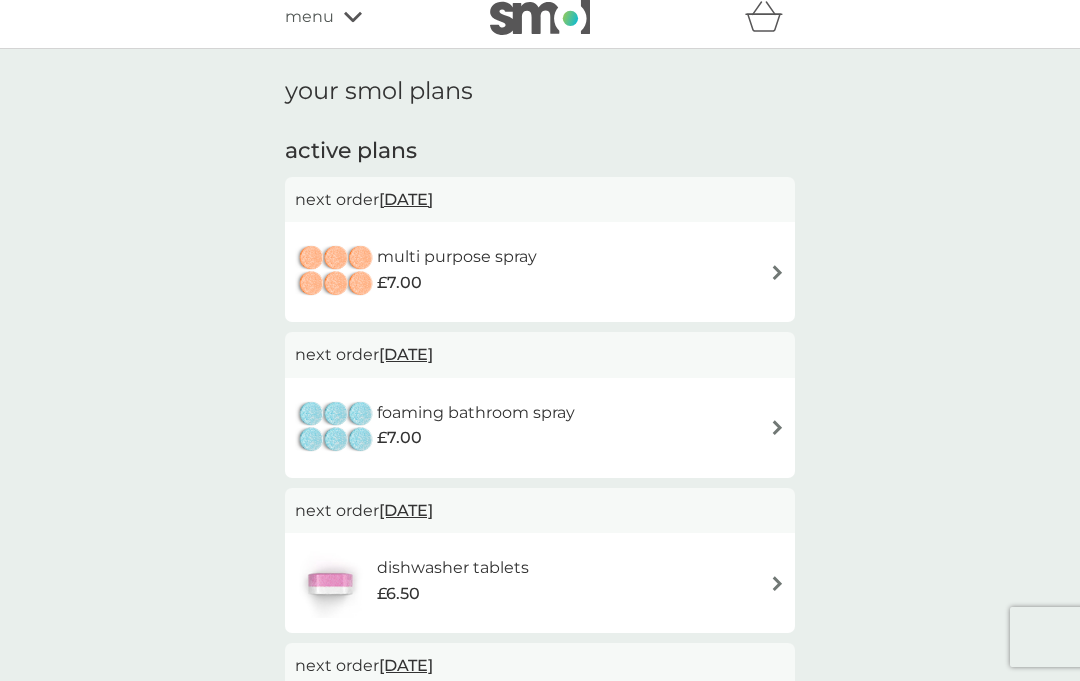 scroll, scrollTop: 40, scrollLeft: 0, axis: vertical 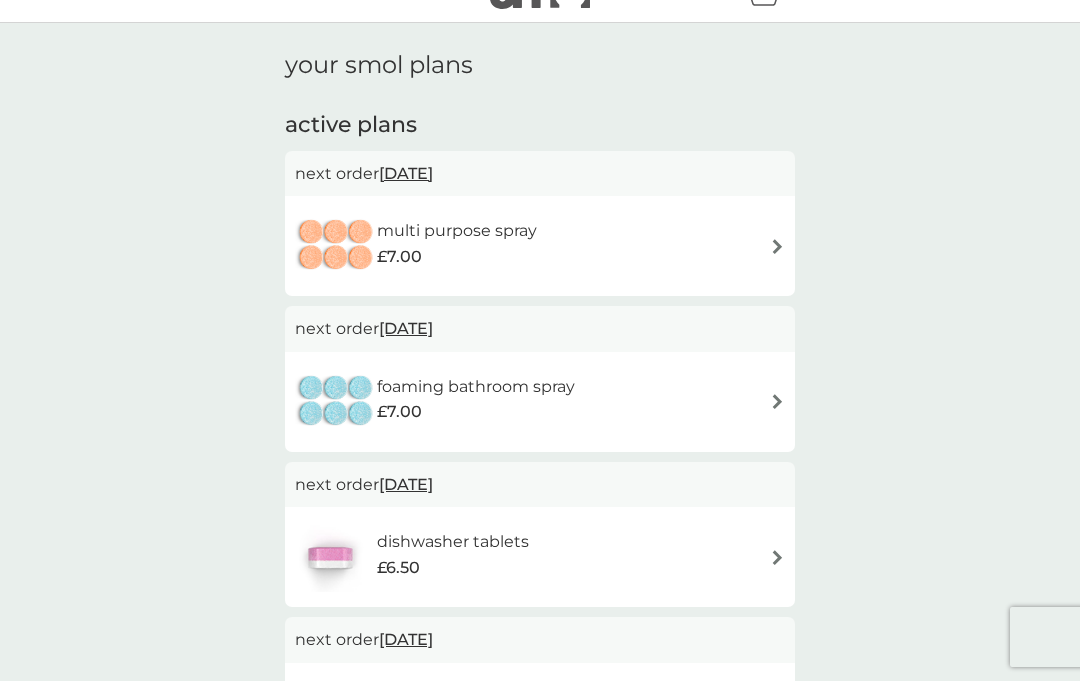 click on "foaming bathroom spray £7.00" at bounding box center [540, 402] 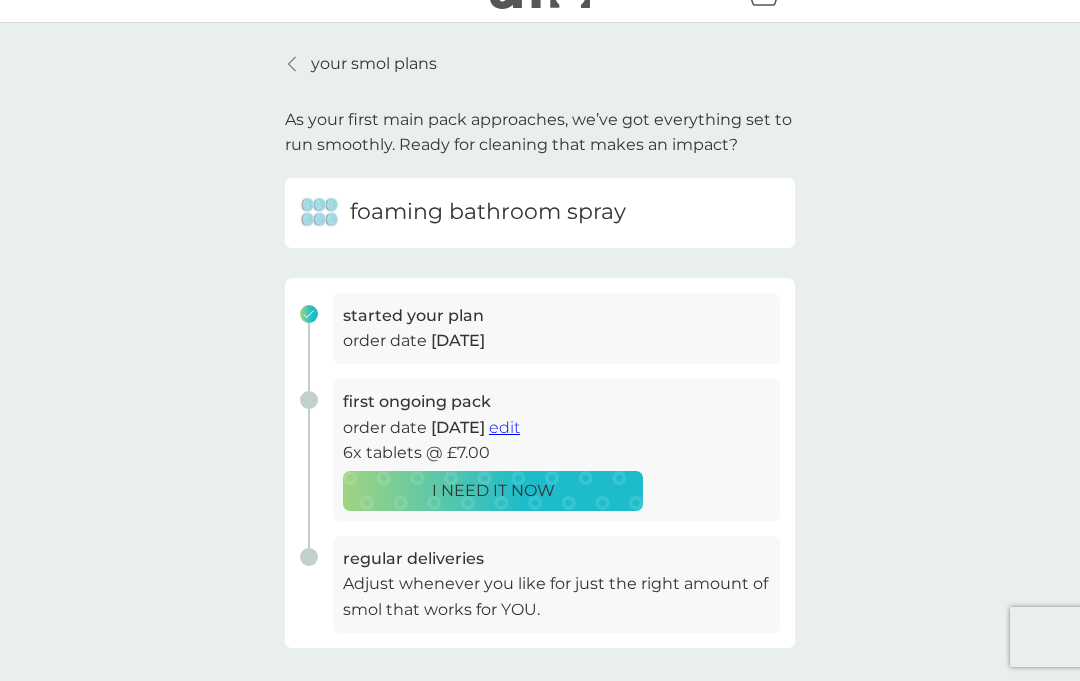 scroll, scrollTop: 0, scrollLeft: 0, axis: both 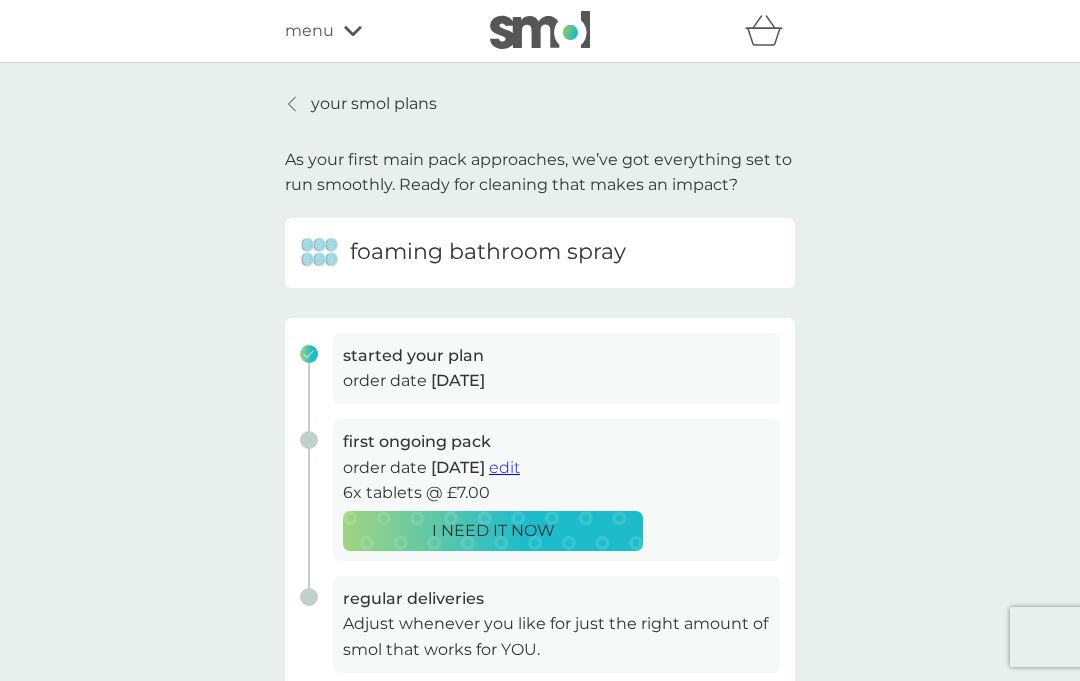 click on "edit" at bounding box center [504, 467] 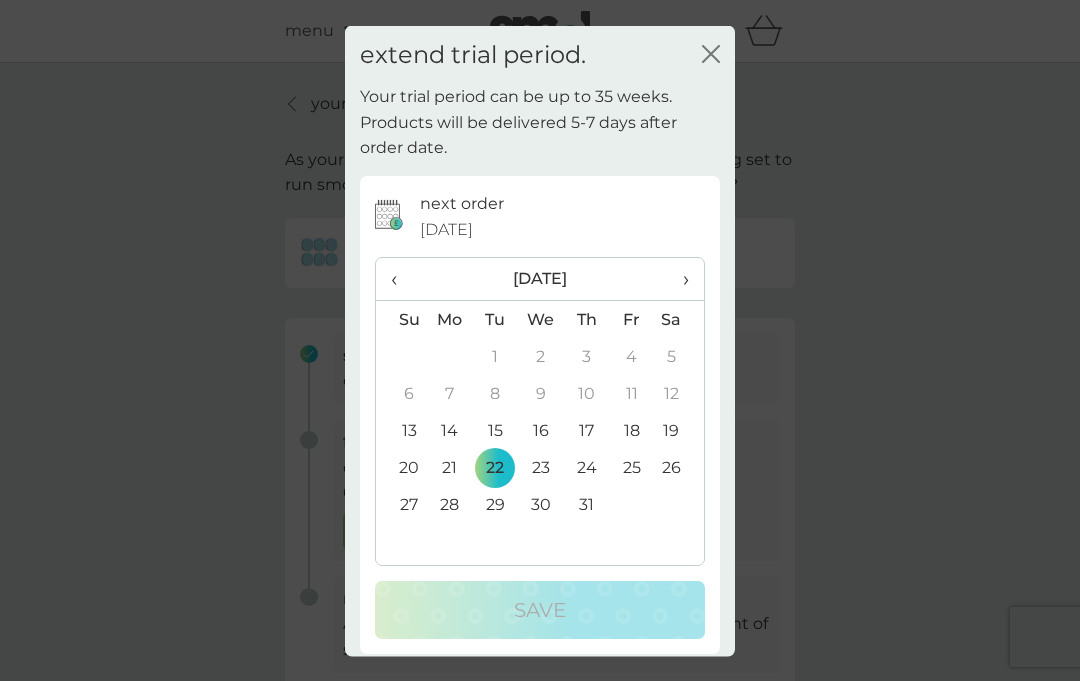 click on "Sa" at bounding box center (679, 319) 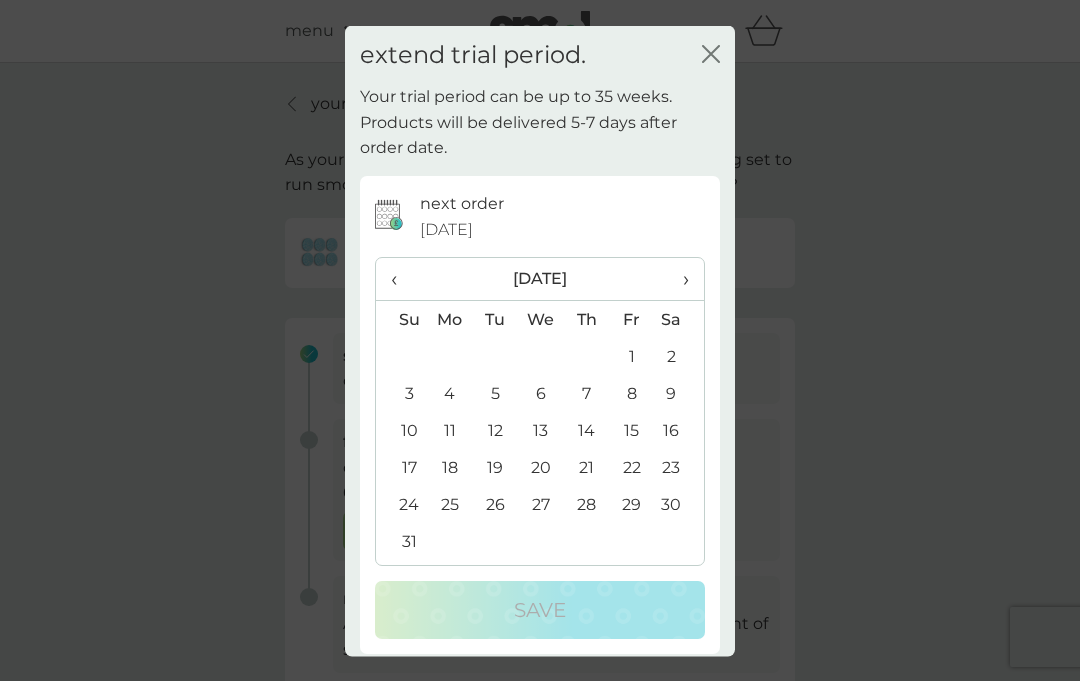 click on "22" at bounding box center [631, 467] 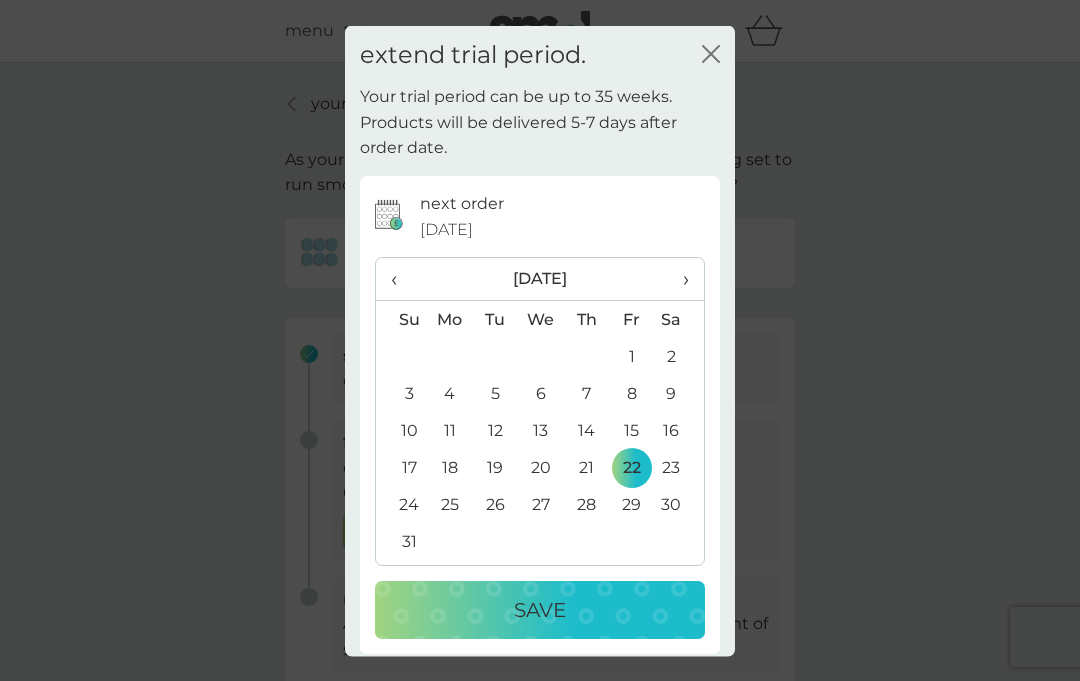 click on "22" at bounding box center (631, 467) 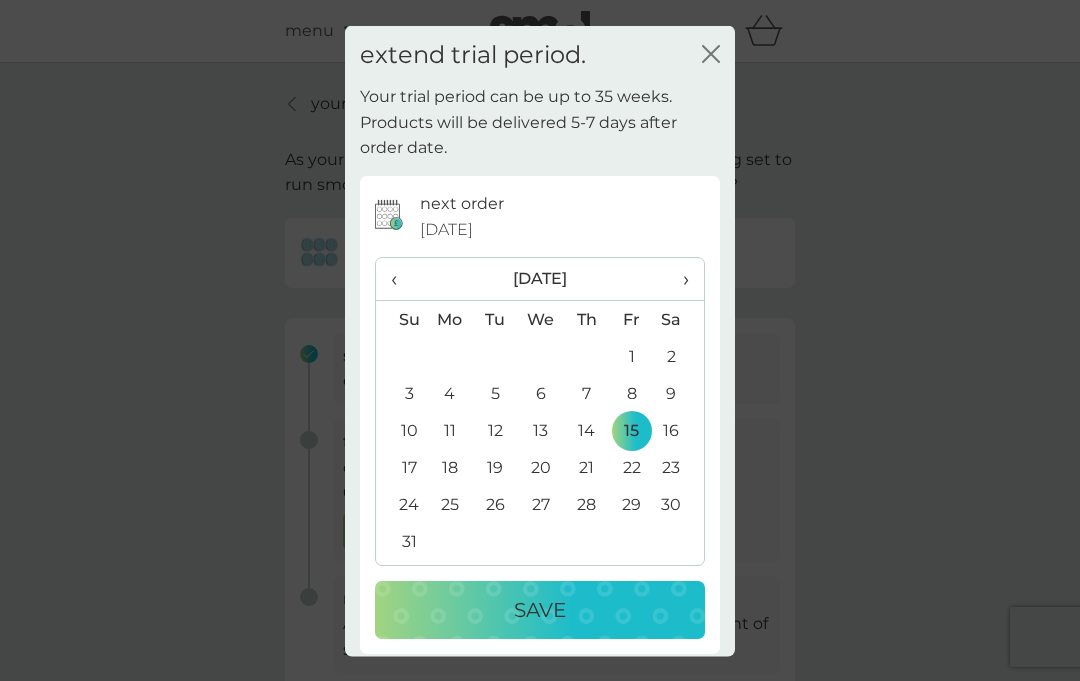 click on "Save" at bounding box center [540, 610] 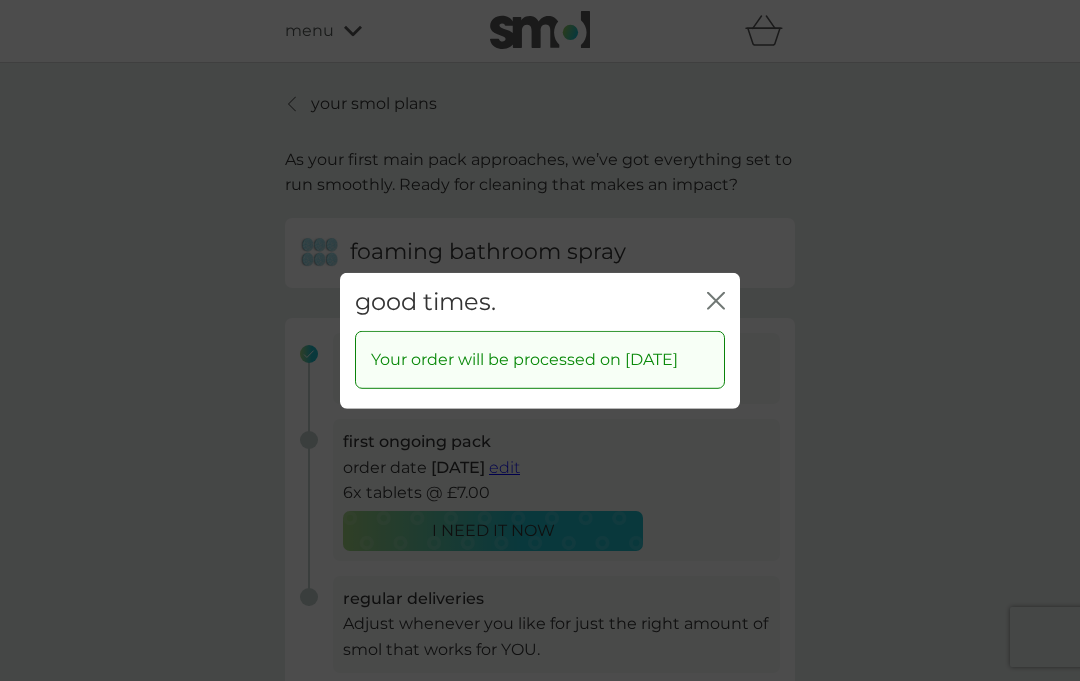 click on "Your order will be processed on 15 Aug 2025" at bounding box center (540, 360) 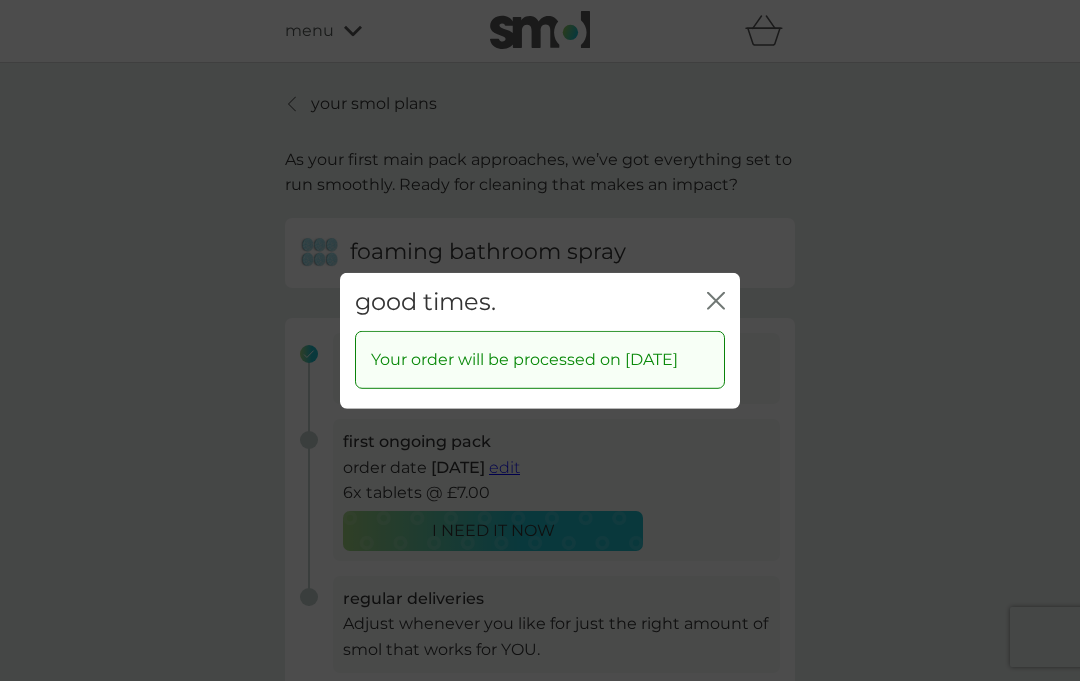 click on "Your order will be processed on 15 Aug 2025" at bounding box center [540, 360] 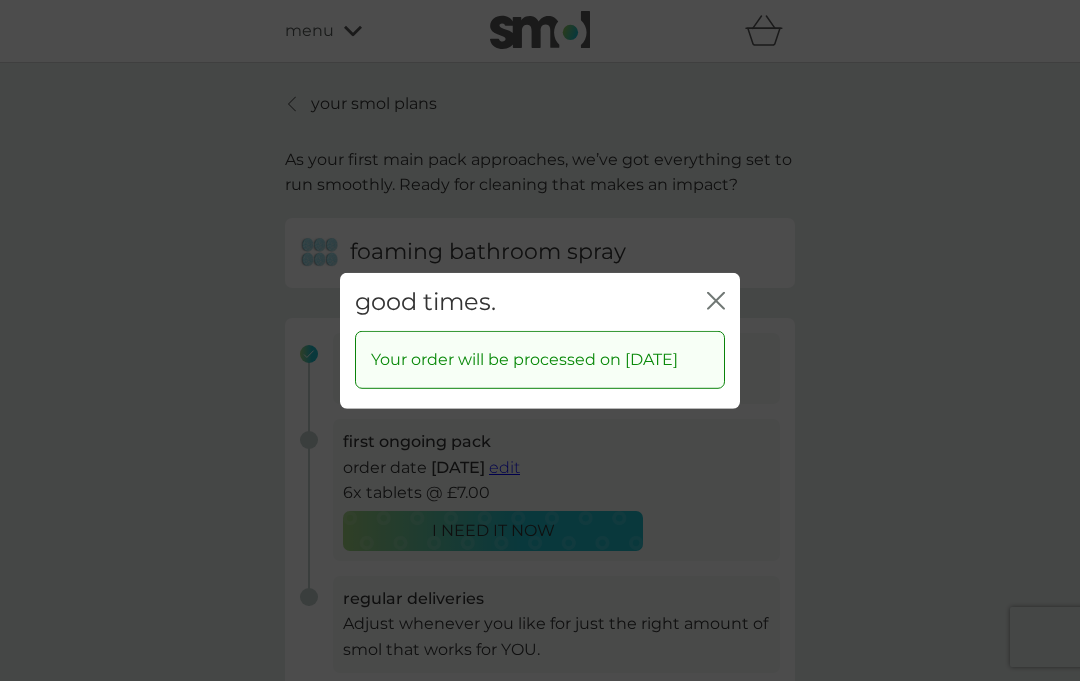 click on "close" at bounding box center [716, 301] 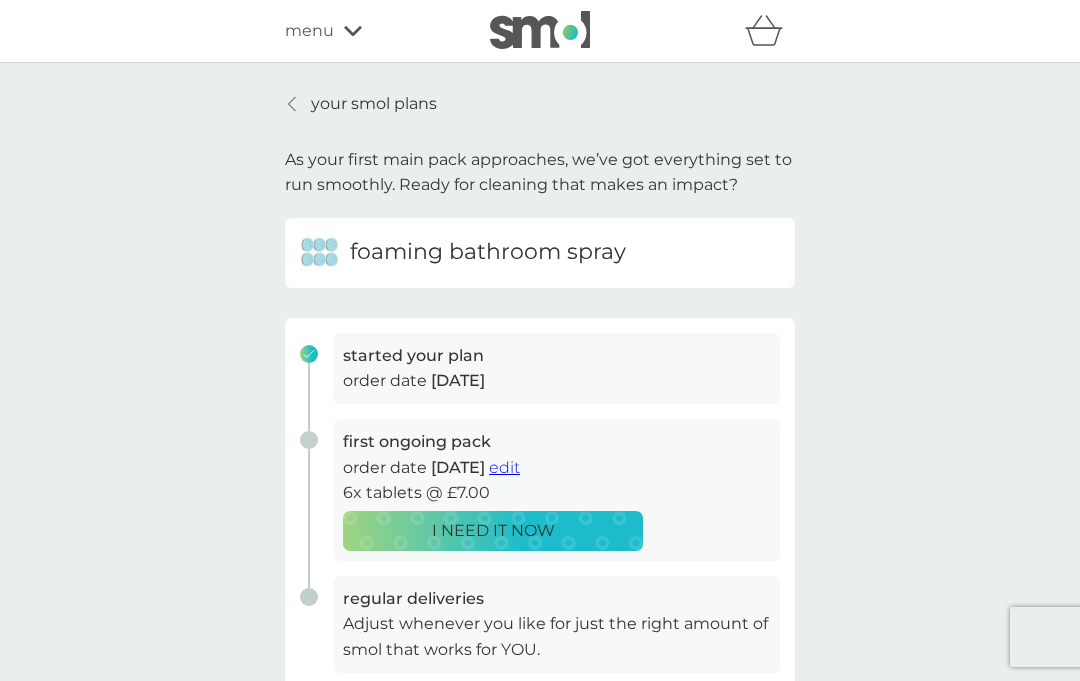 click on "your smol plans As your first main pack approaches, we’ve got everything set to run smoothly. Ready for cleaning that makes an impact? foaming bathroom spray started your plan order date   8 Jul 2025 first ongoing pack order date   15 Aug 2025   edit 6x tablets @ £7.00 I NEED IT NOW regular deliveries Adjust whenever you like for just the right amount of smol that works for YOU. plan settings delivery address 16 The Meadows,, Donnington, Chichester, PO19 8tg to cancel please email   help@smolproducts.com" at bounding box center (540, 493) 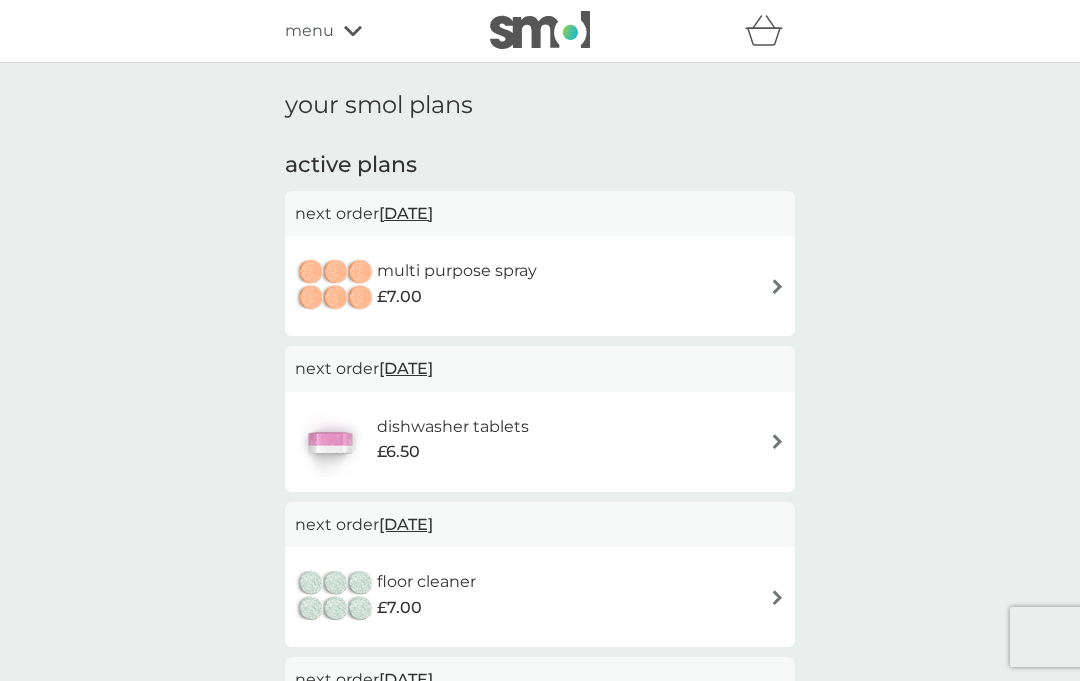 click on "multi purpose spray £7.00" at bounding box center [540, 286] 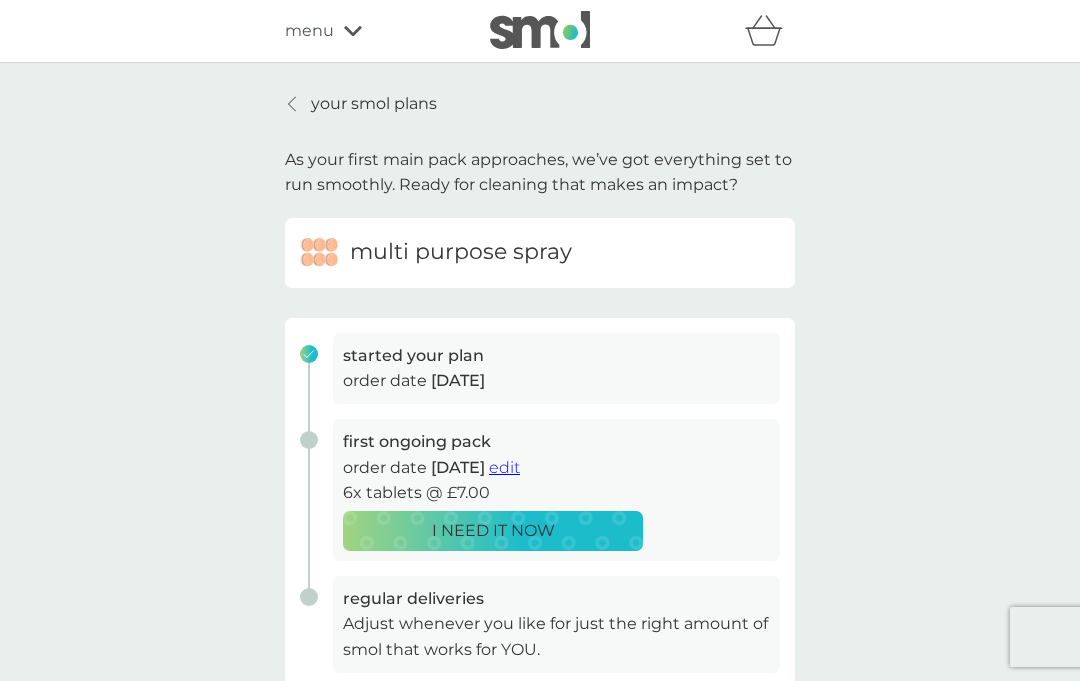 click on "edit" at bounding box center (504, 467) 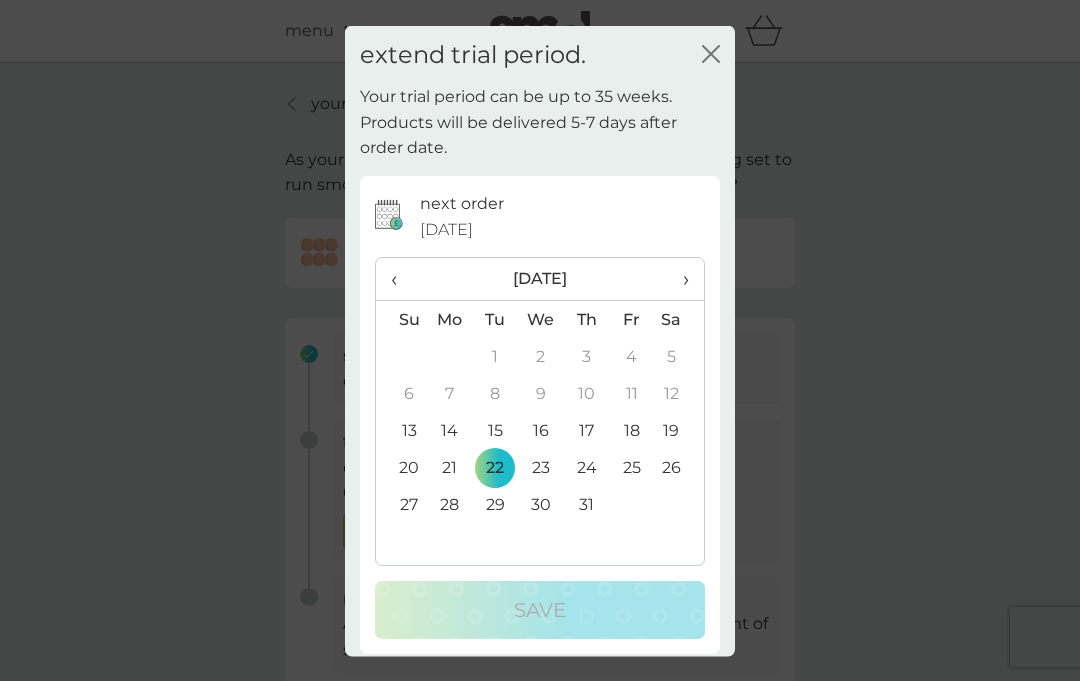 click on "›" at bounding box center [679, 279] 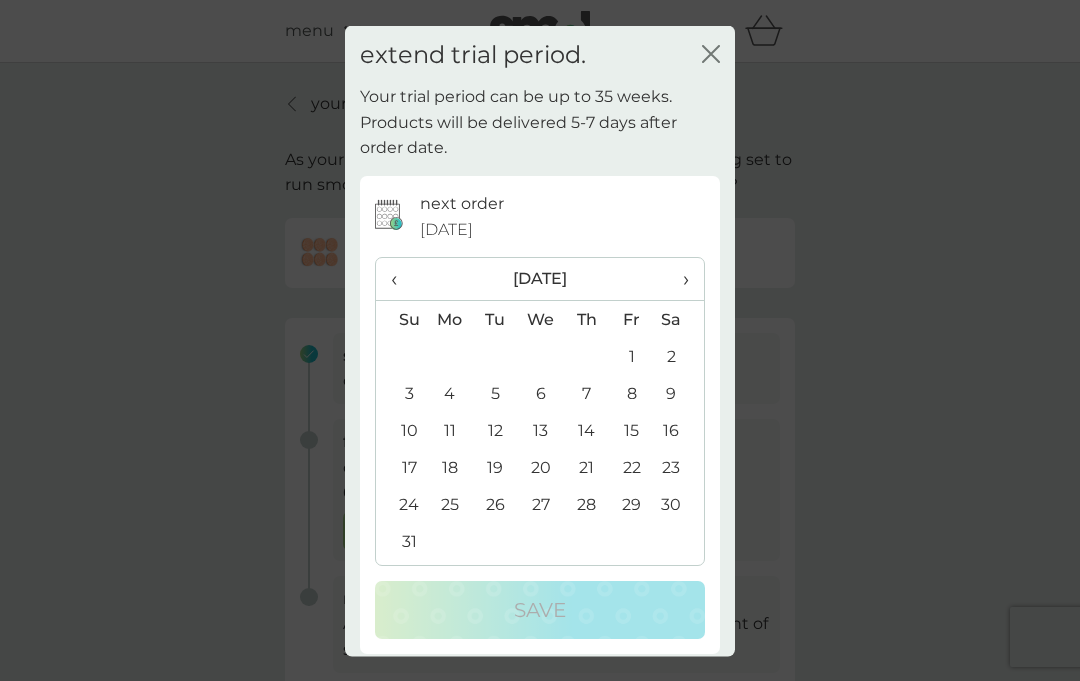 click on "15" at bounding box center [631, 430] 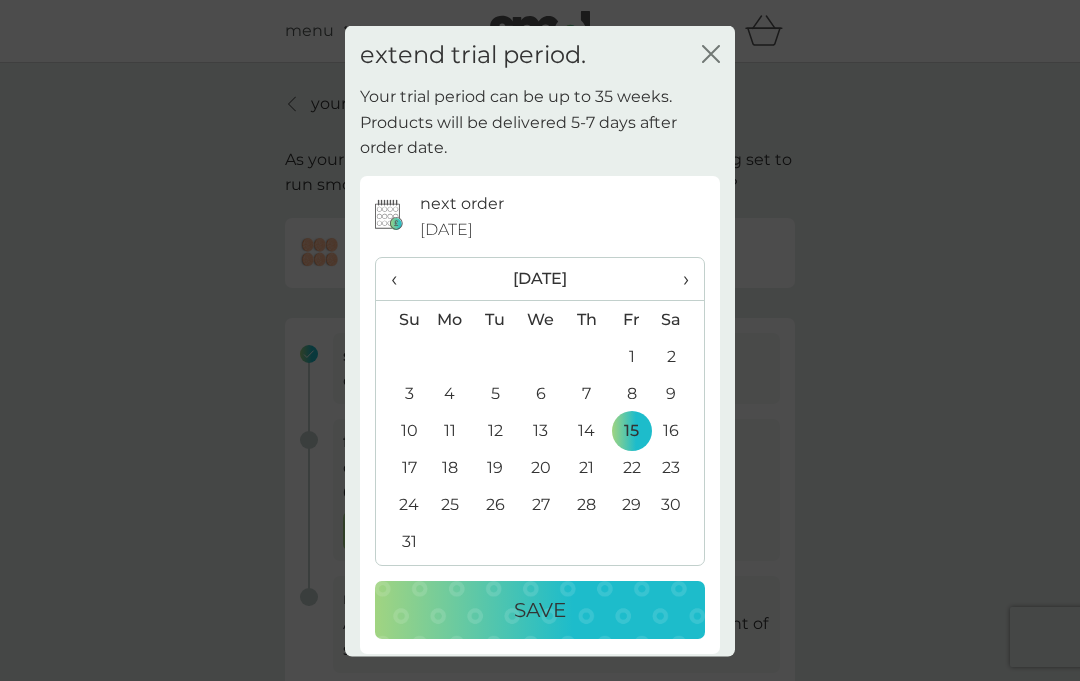 click on "Save" at bounding box center (540, 610) 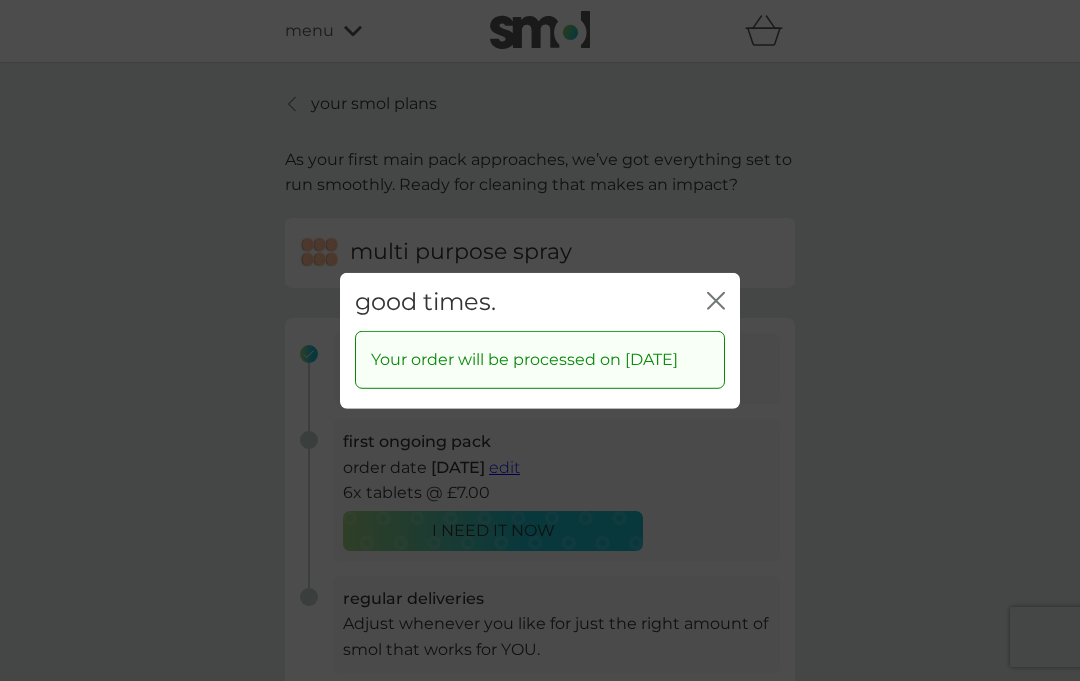 click 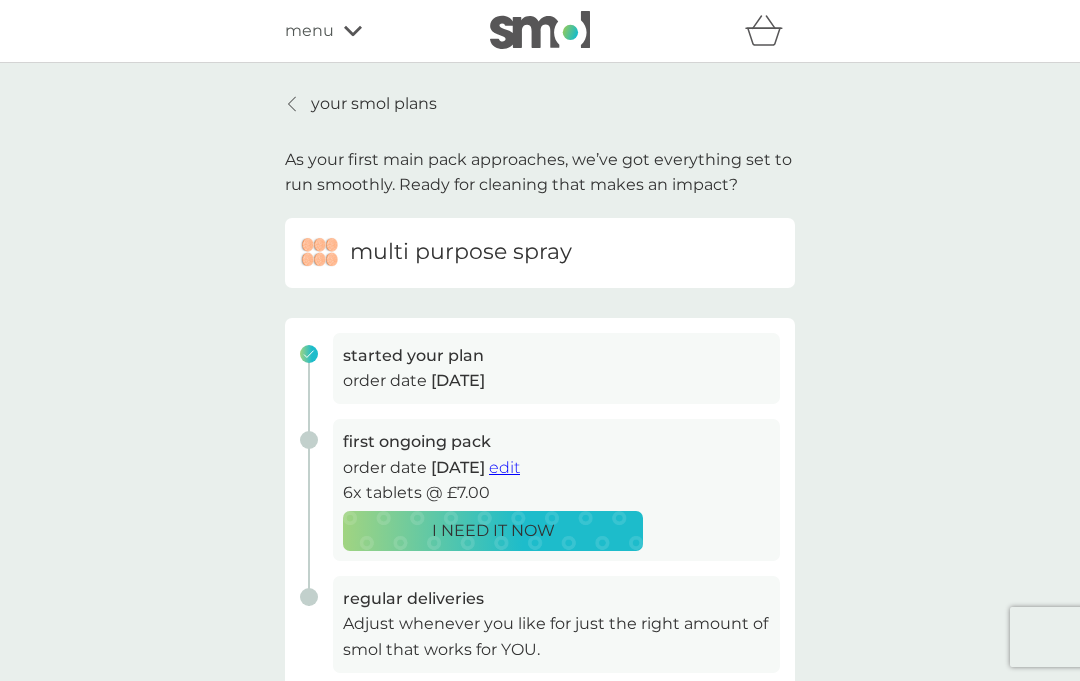 click on "your smol plans" at bounding box center [361, 104] 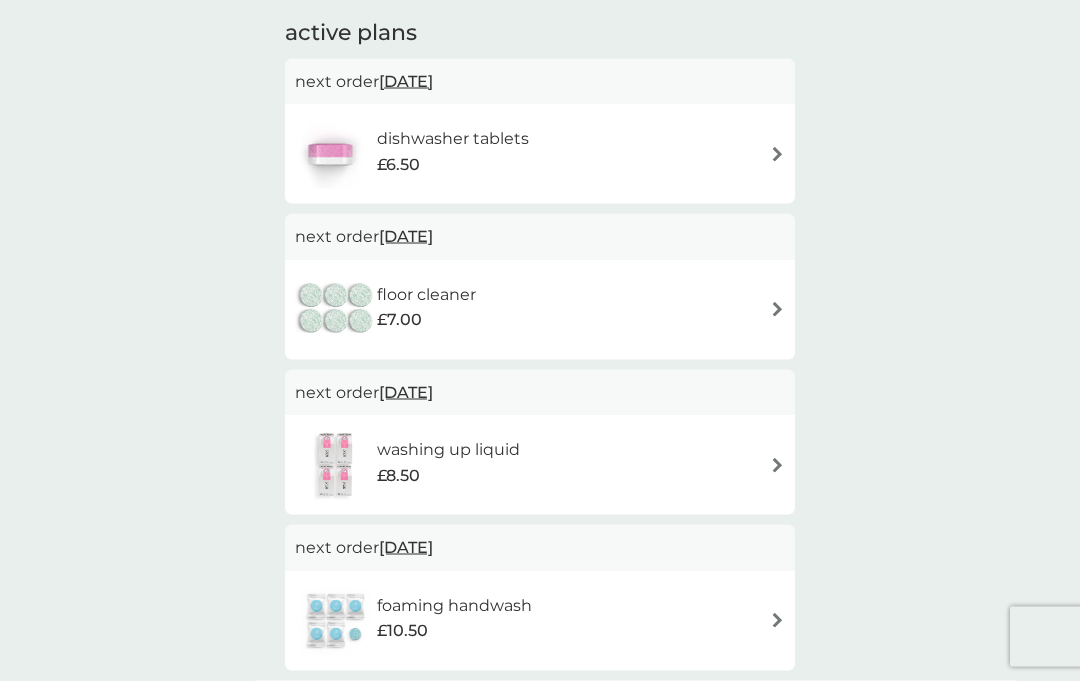 scroll, scrollTop: 229, scrollLeft: 0, axis: vertical 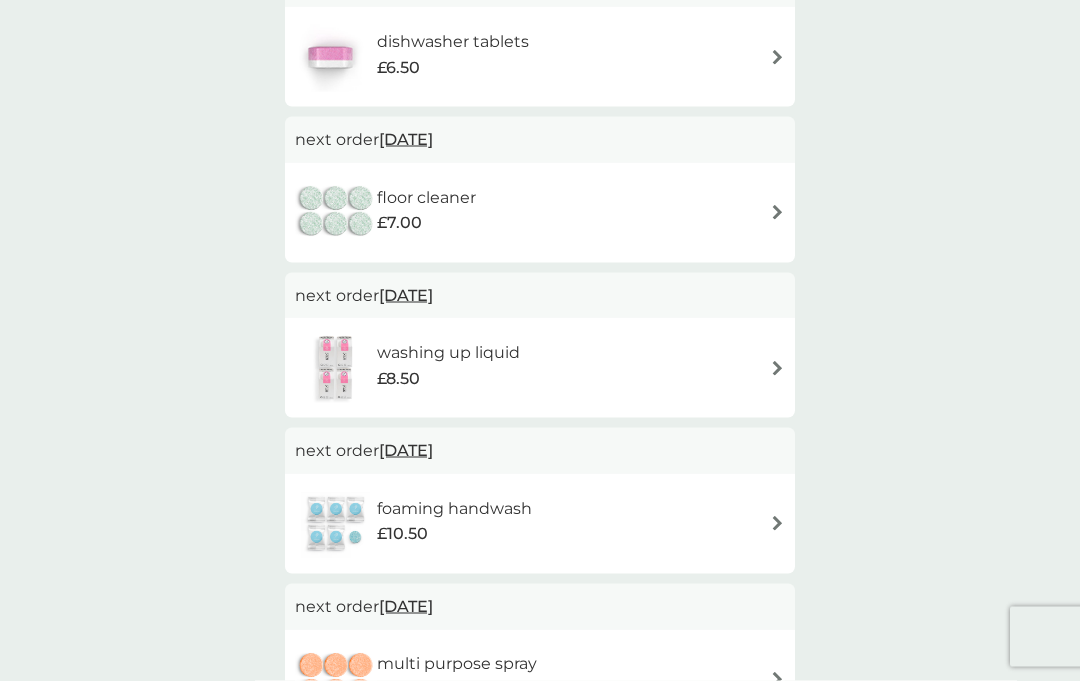 click on "foaming handwash £10.50" at bounding box center (540, 524) 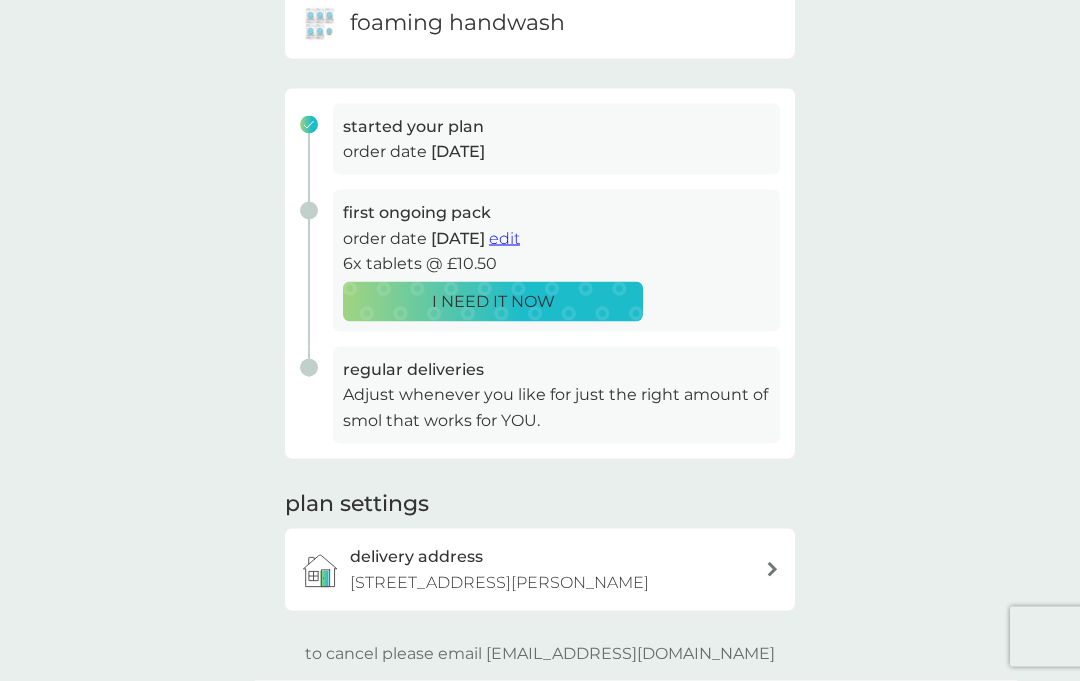 scroll, scrollTop: 0, scrollLeft: 0, axis: both 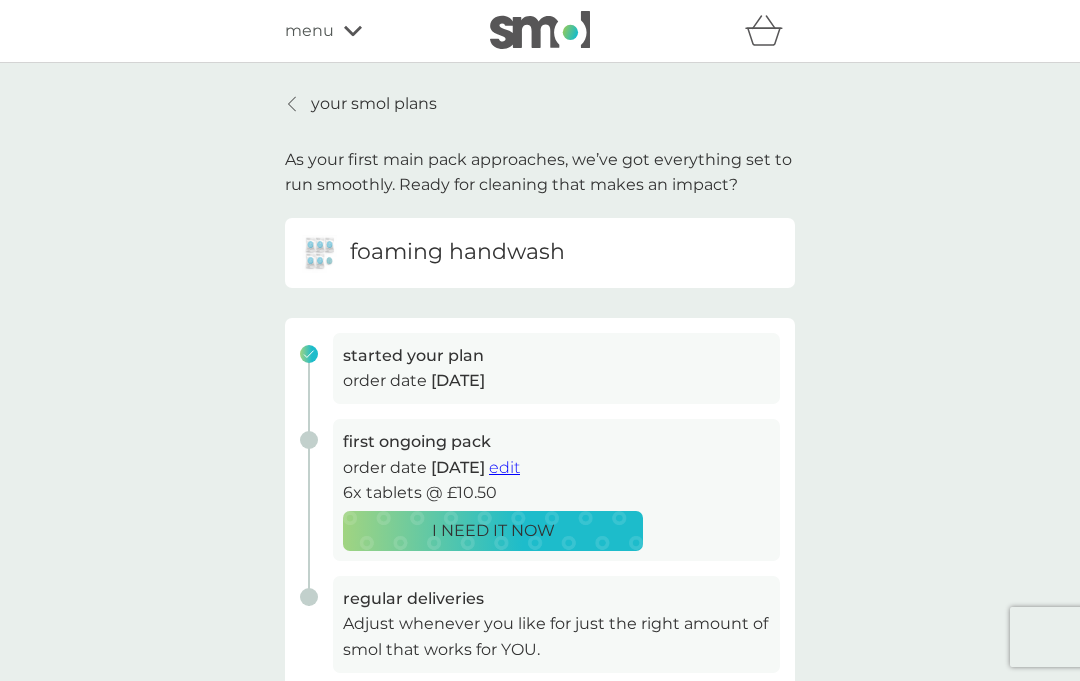 click on "edit" at bounding box center [504, 467] 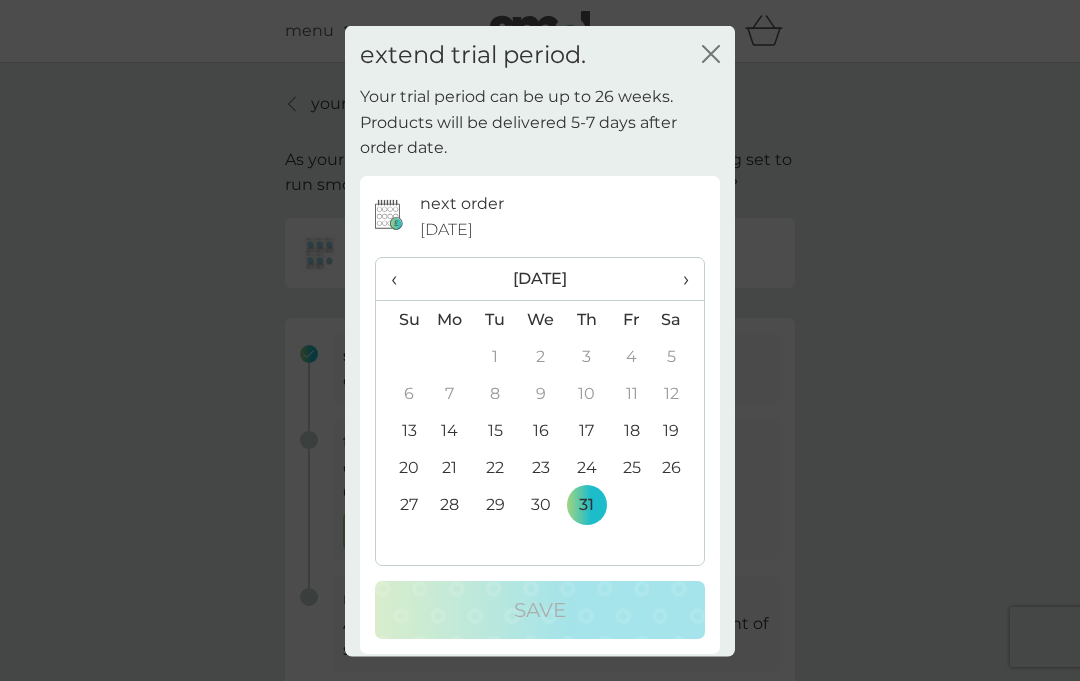 click on "›" at bounding box center [679, 279] 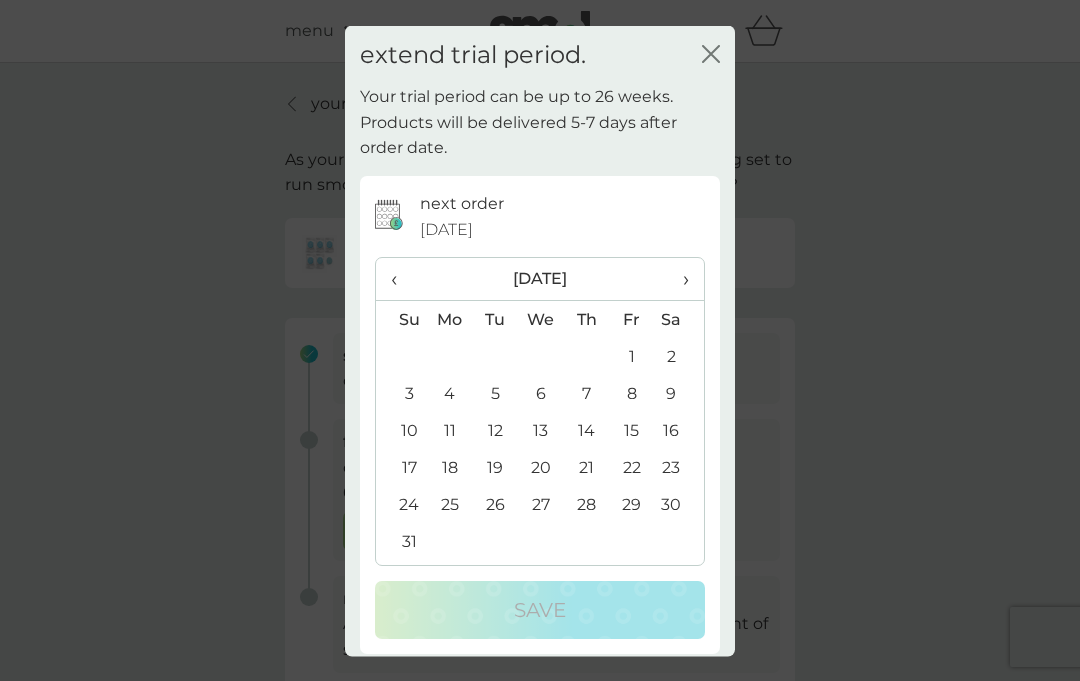 click on "›" at bounding box center (679, 279) 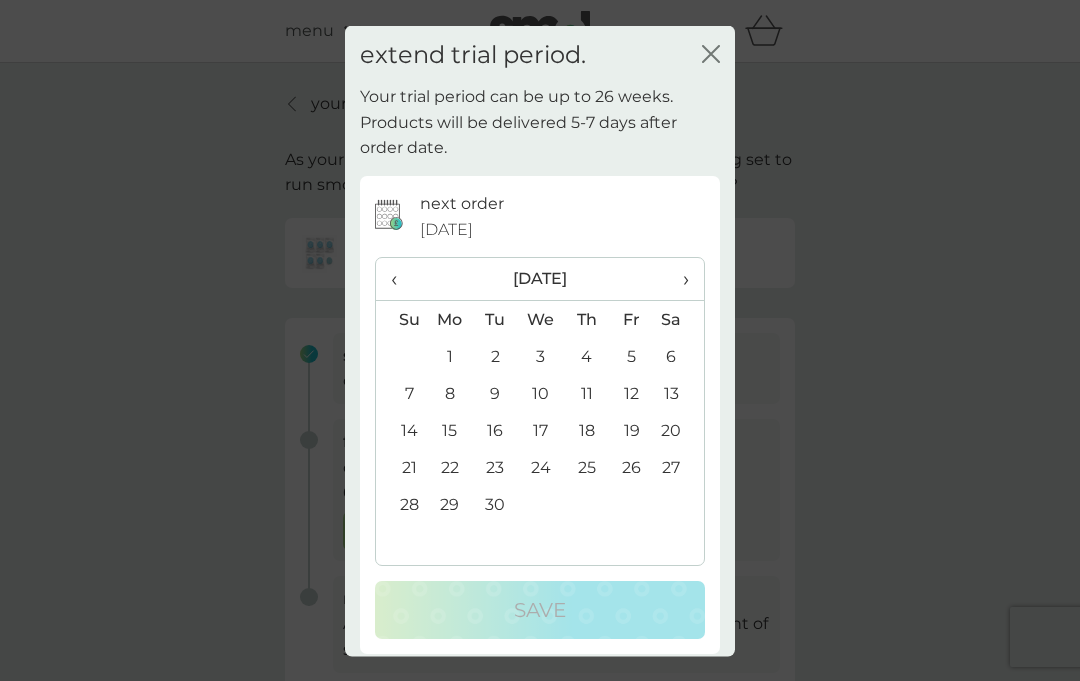 click on "›" at bounding box center [679, 279] 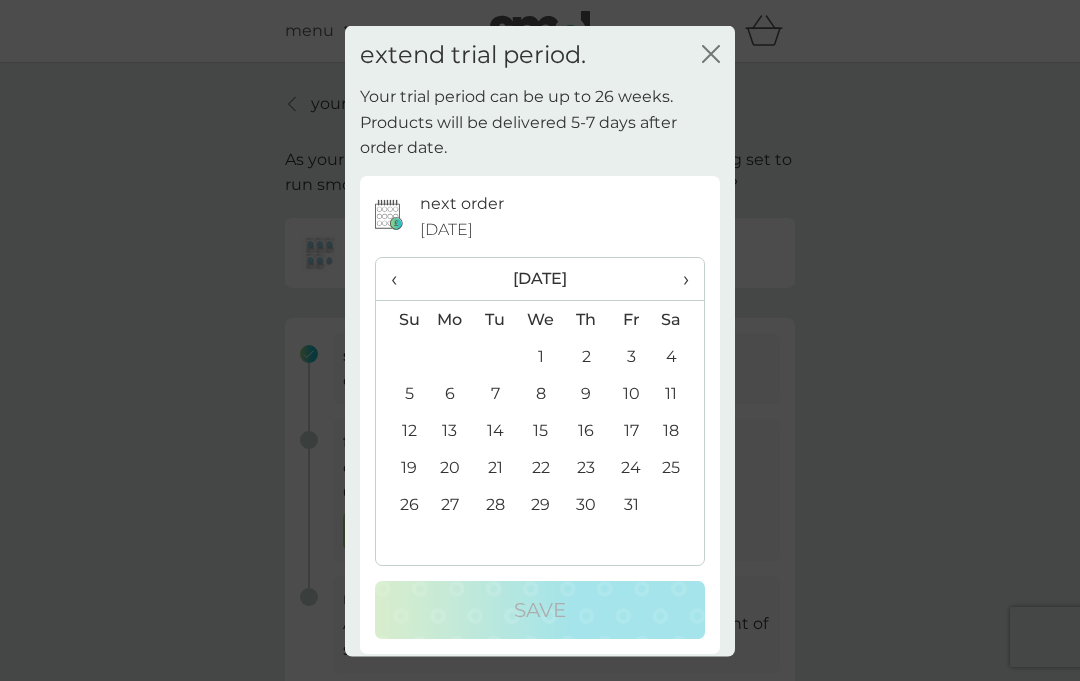 click on "10" at bounding box center [631, 393] 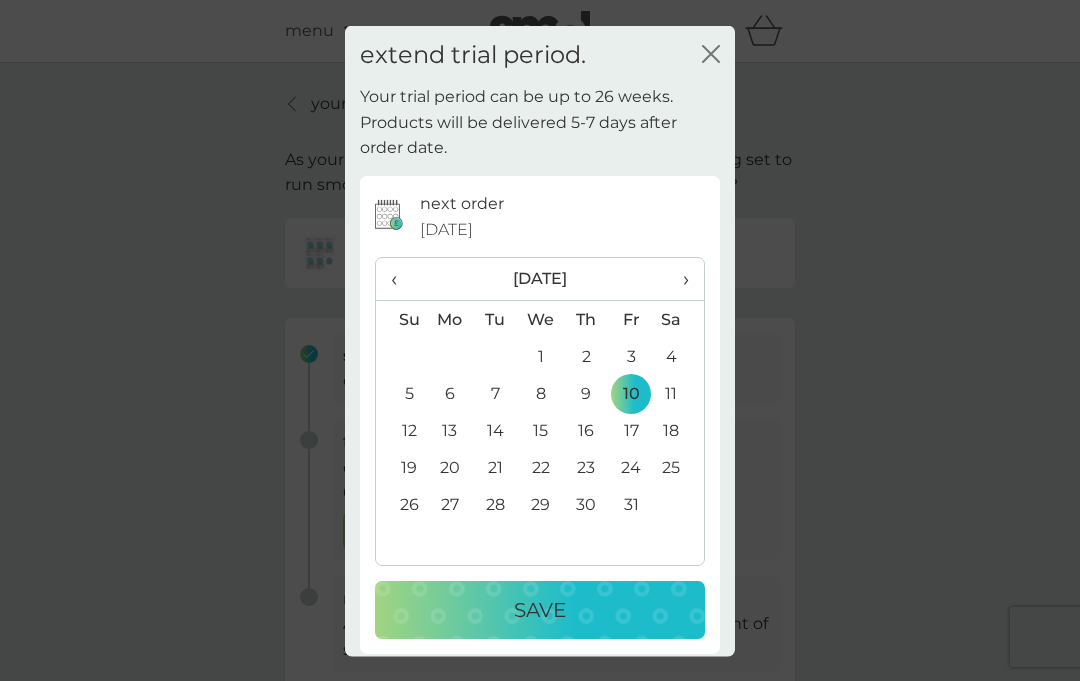 click on "Save" at bounding box center (540, 610) 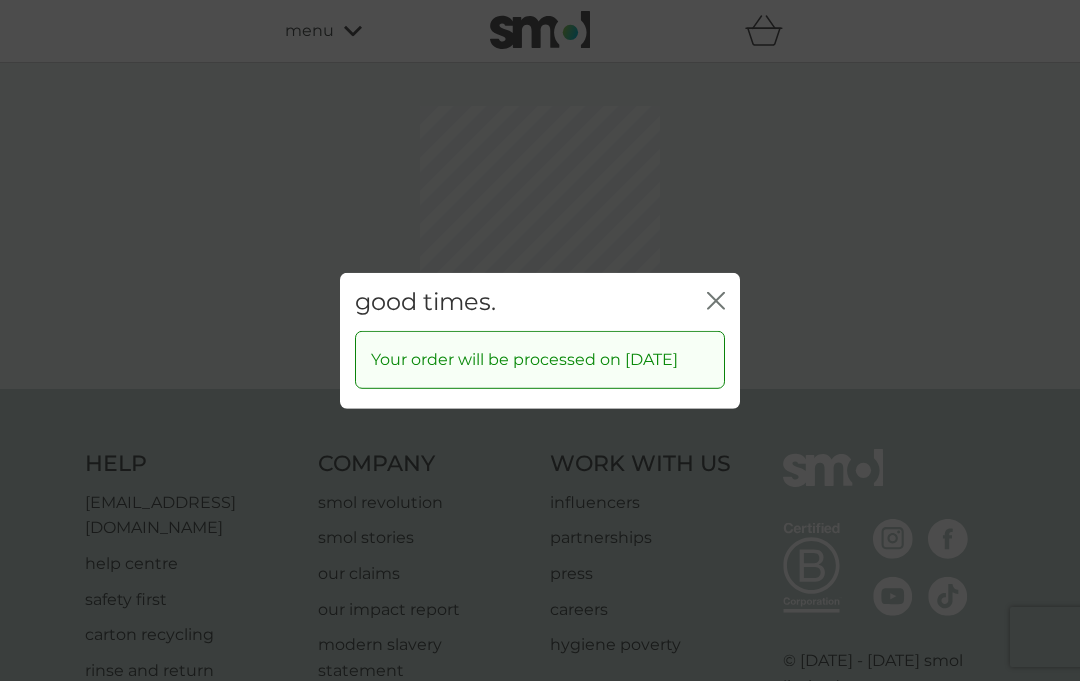 click on "good times. close Your order will be processed on 10 Oct 2025" at bounding box center (540, 340) 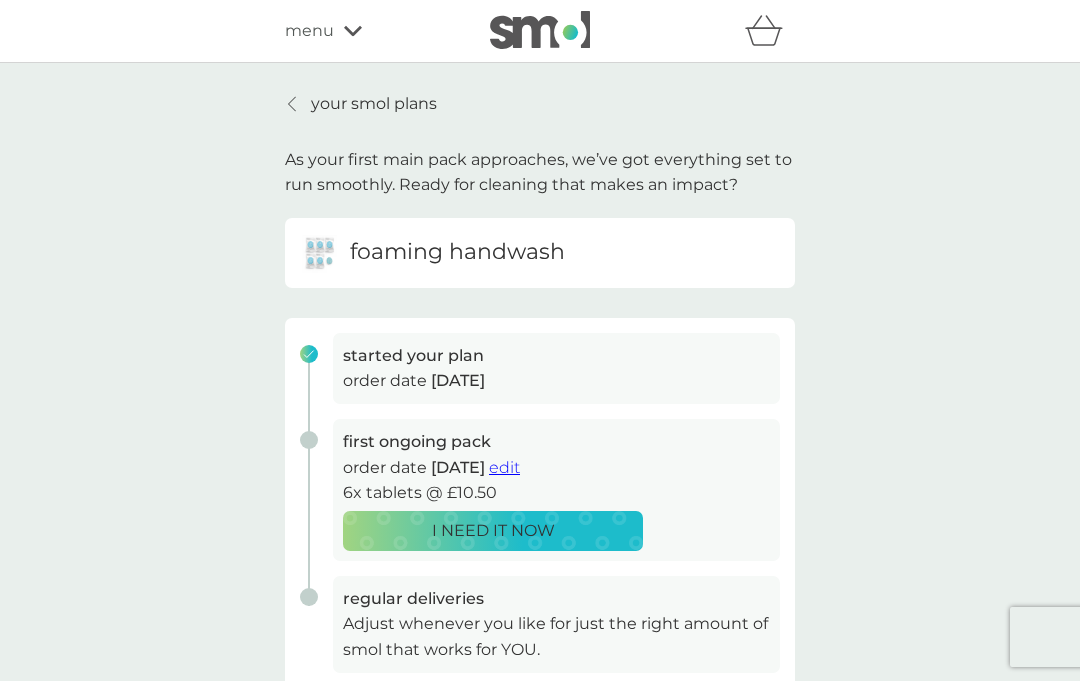 click on "your smol plans" at bounding box center (361, 104) 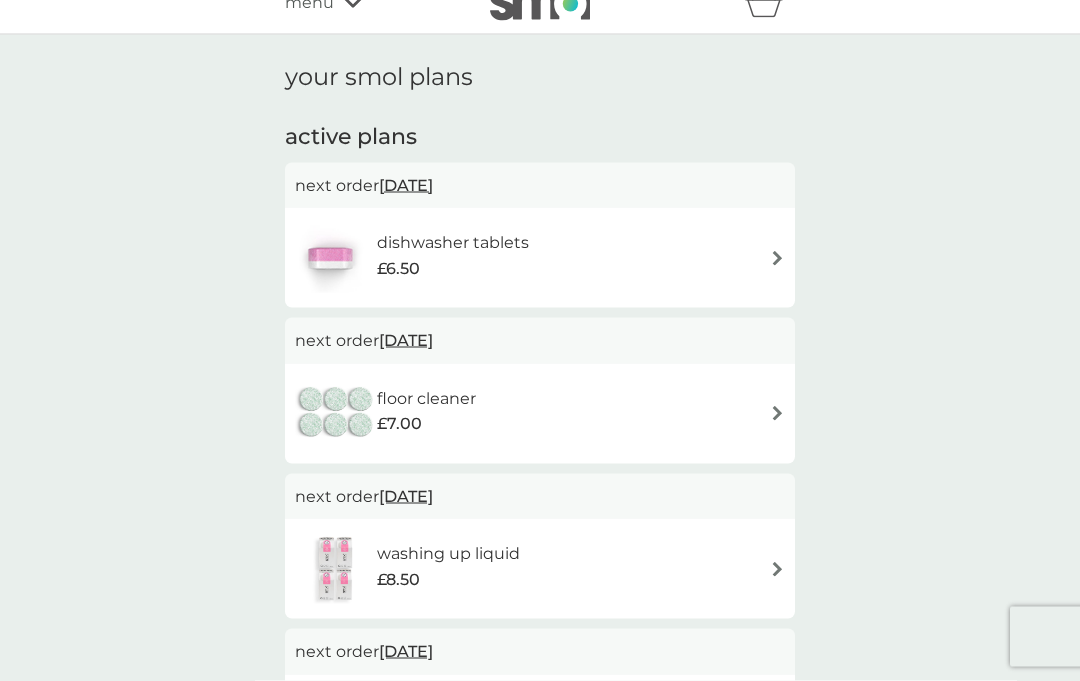 scroll, scrollTop: 0, scrollLeft: 0, axis: both 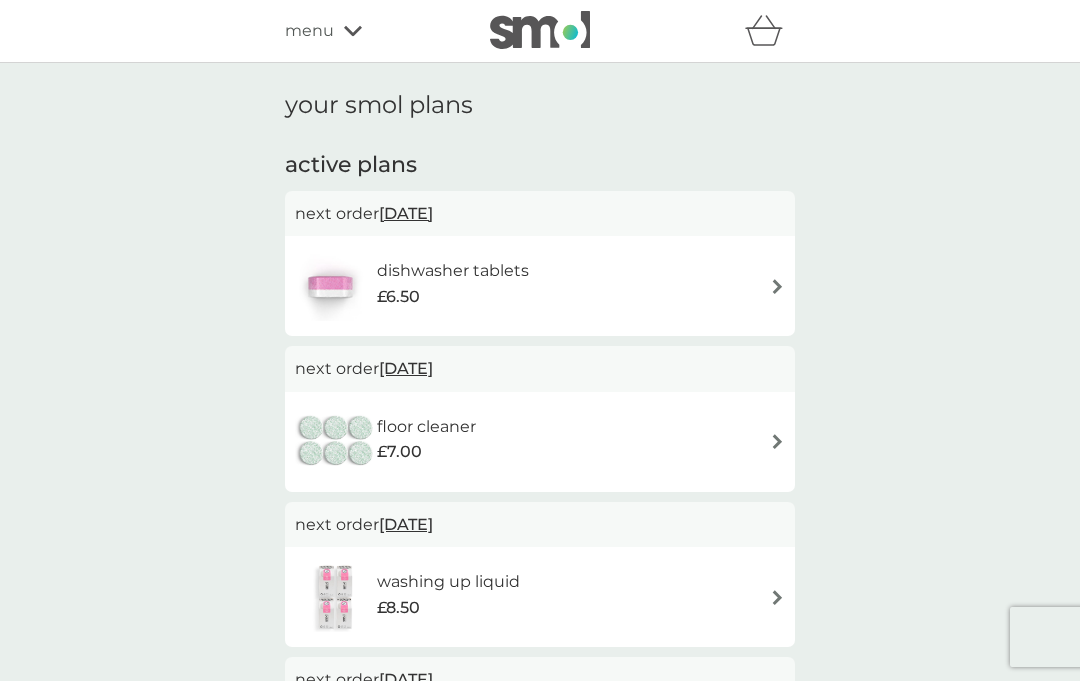 click on "menu" at bounding box center (370, 31) 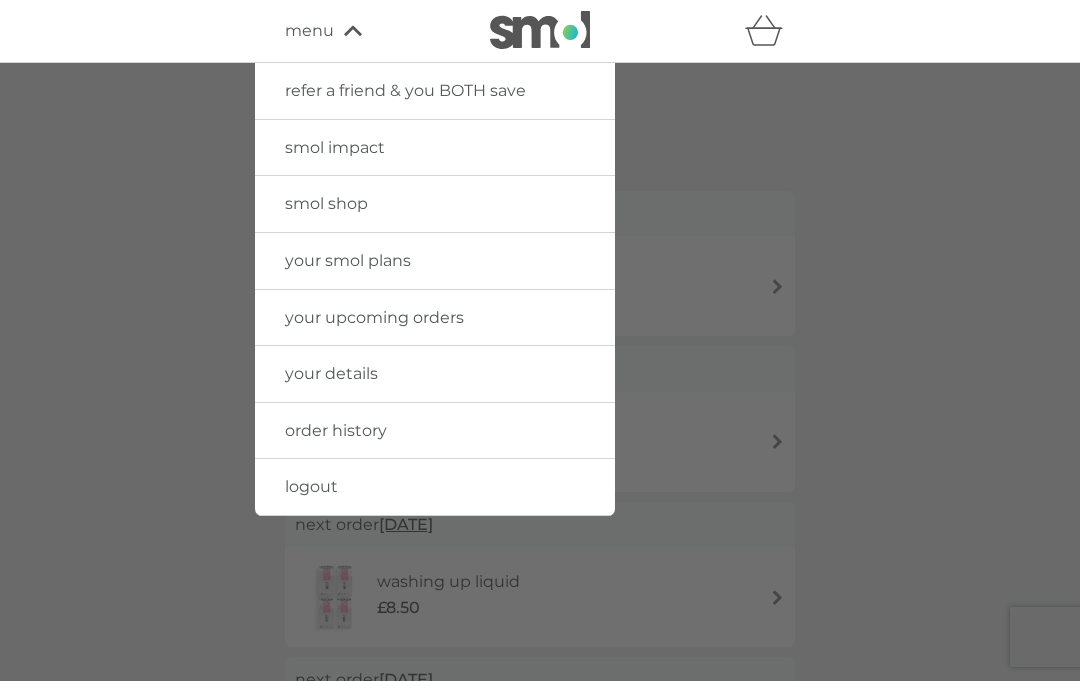 click on "smol shop" at bounding box center [435, 204] 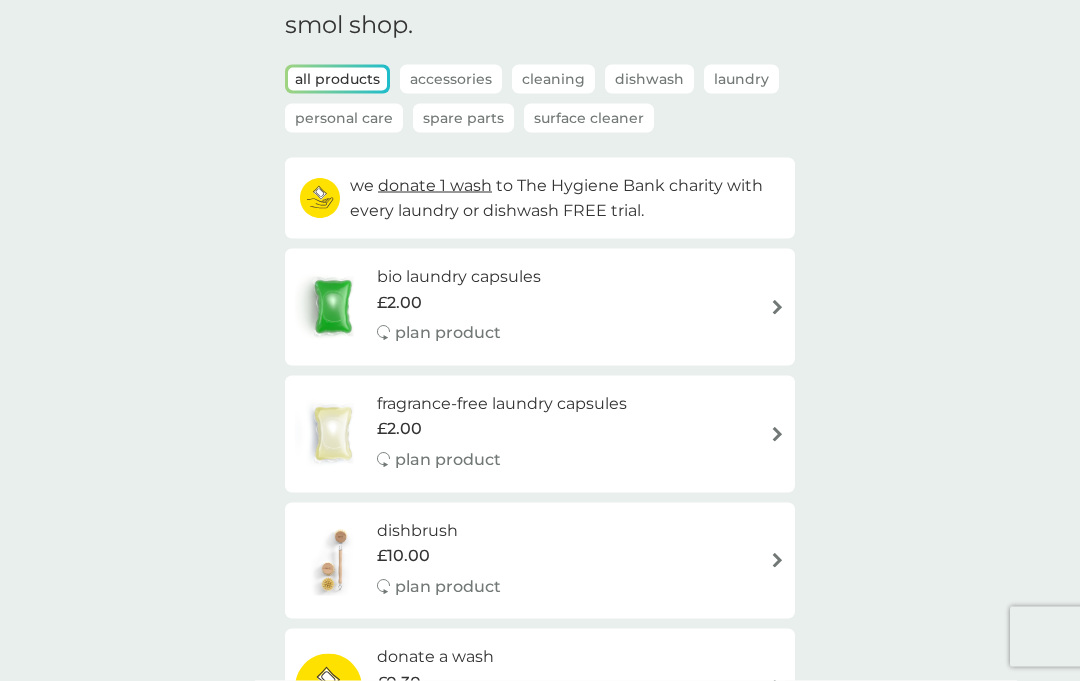 click on "bio laundry capsules £2.00 plan product" at bounding box center [540, 307] 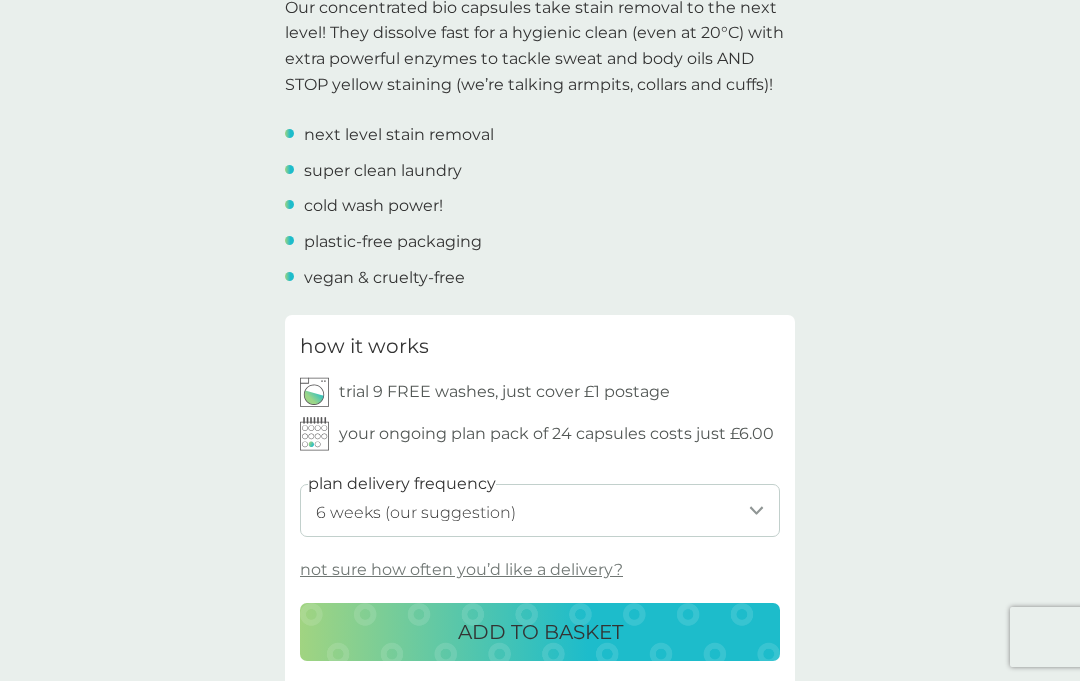 scroll, scrollTop: 641, scrollLeft: 0, axis: vertical 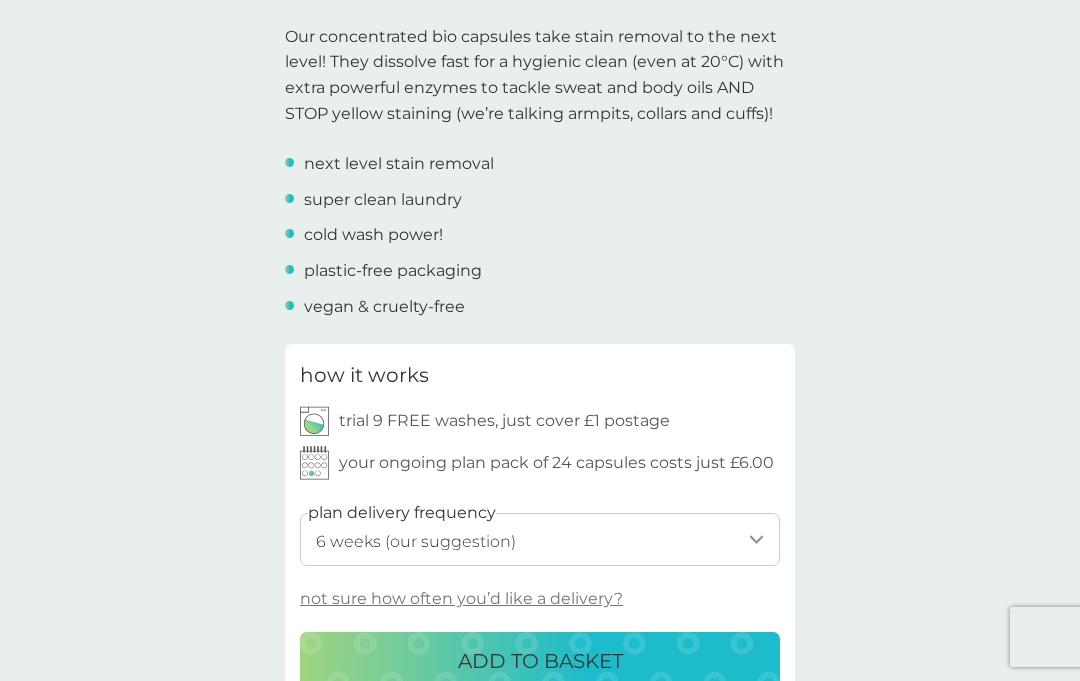 click on "1 week  2 weeks  3 weeks  4 weeks  5 weeks  6 weeks (our suggestion) 7 weeks  8 weeks  9 weeks  10 weeks  11 weeks  12 weeks  13 weeks  14 weeks  15 weeks  16 weeks  17 weeks" at bounding box center [540, 539] 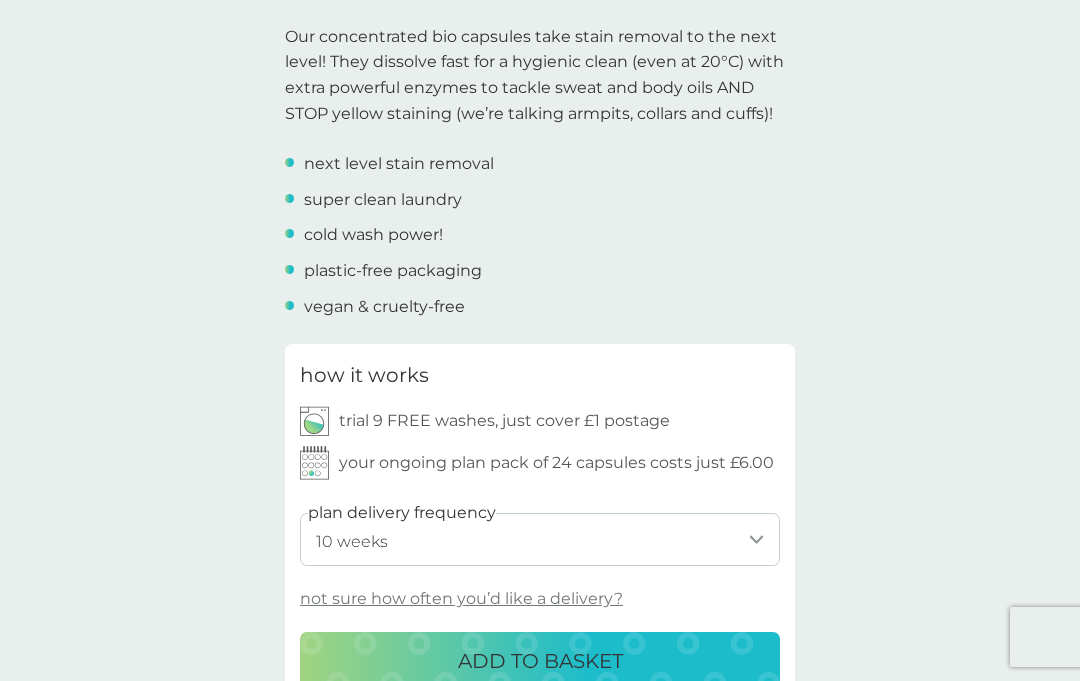 click on "ADD TO BASKET" at bounding box center (540, 661) 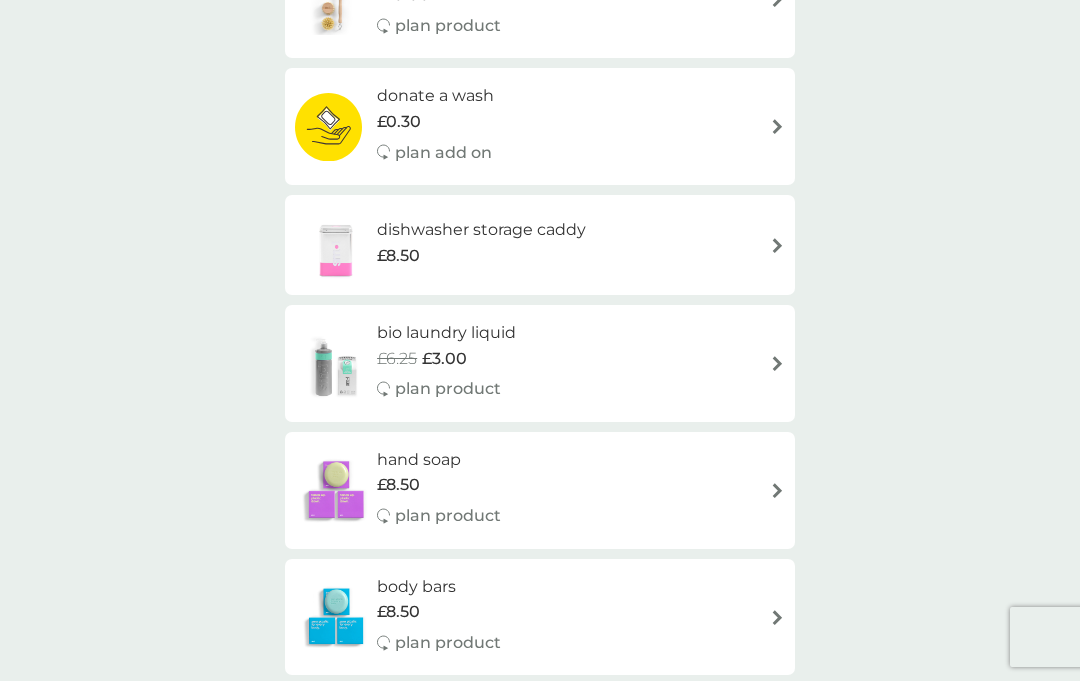 scroll, scrollTop: 0, scrollLeft: 0, axis: both 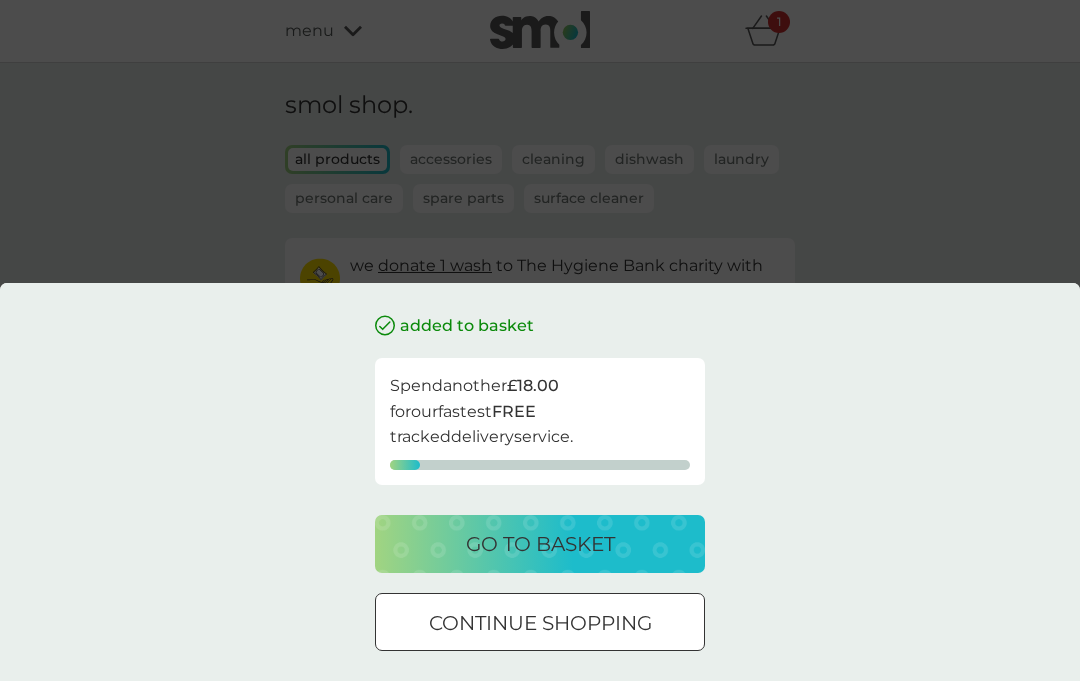 click on "go to basket" at bounding box center (540, 544) 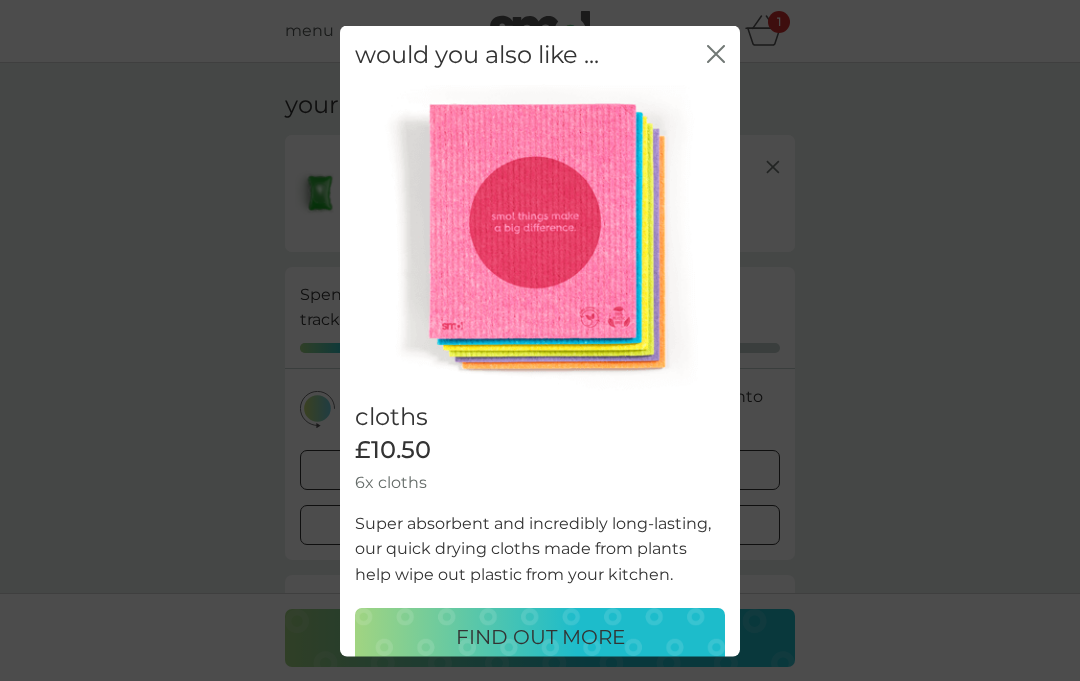 click on "close" 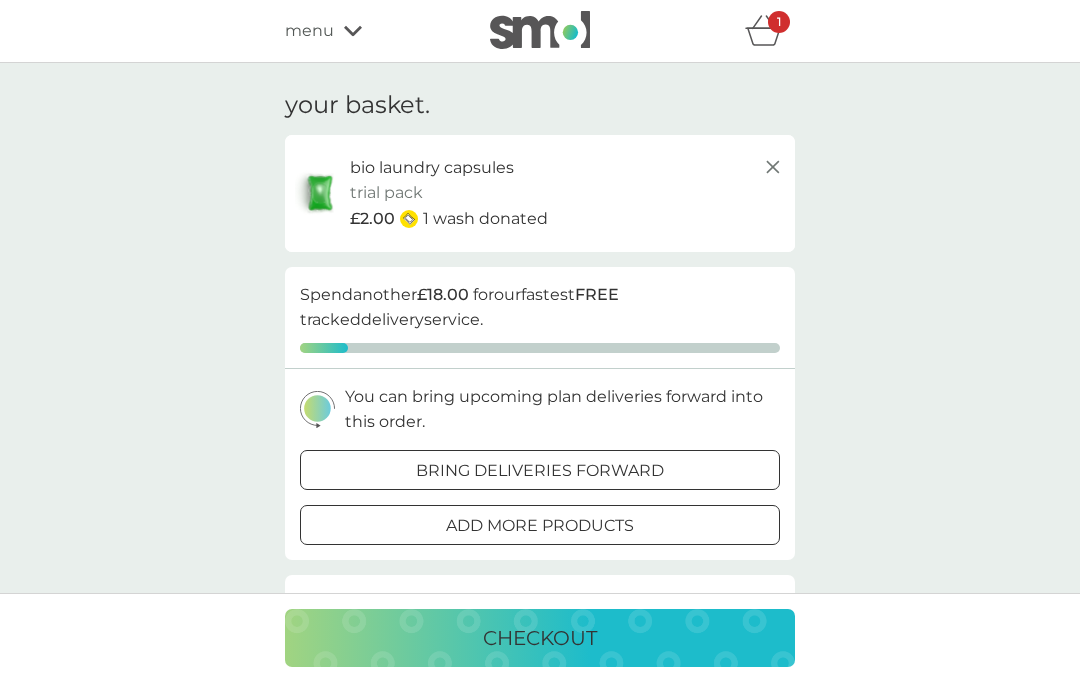 click on "checkout" at bounding box center [540, 638] 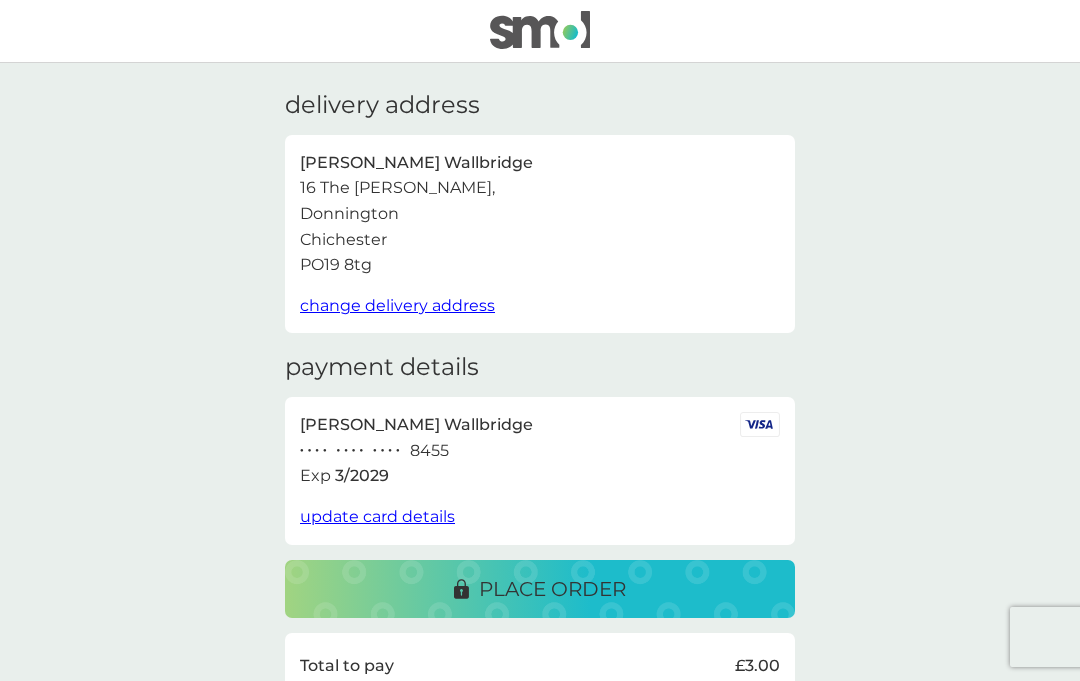 click on "place order" at bounding box center [552, 589] 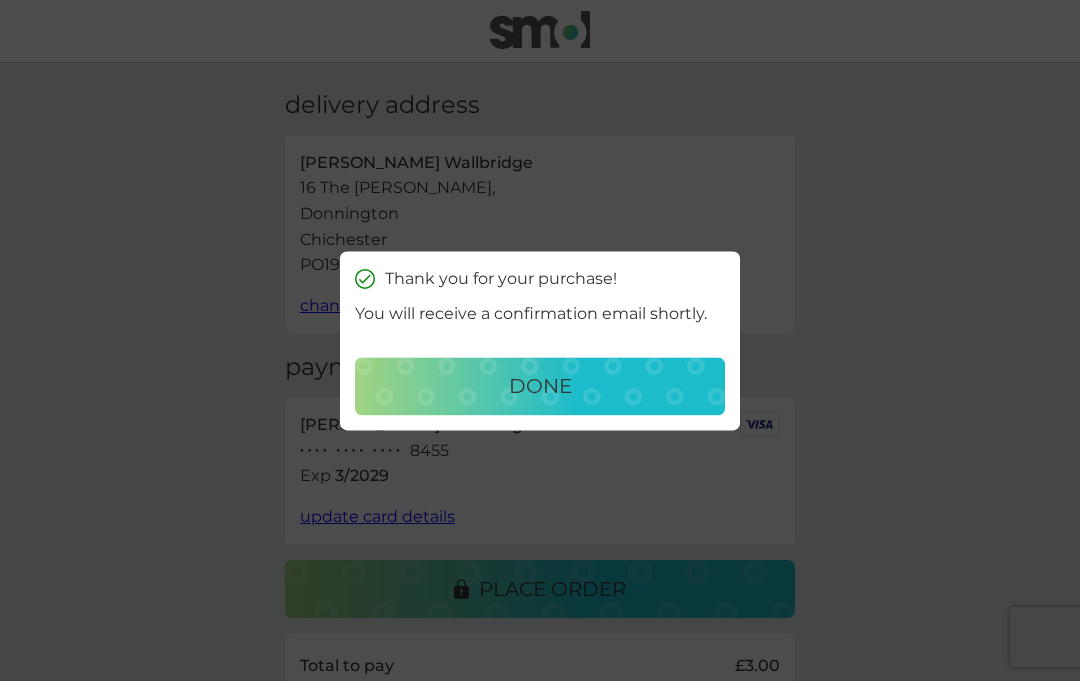 click on "done" at bounding box center (540, 386) 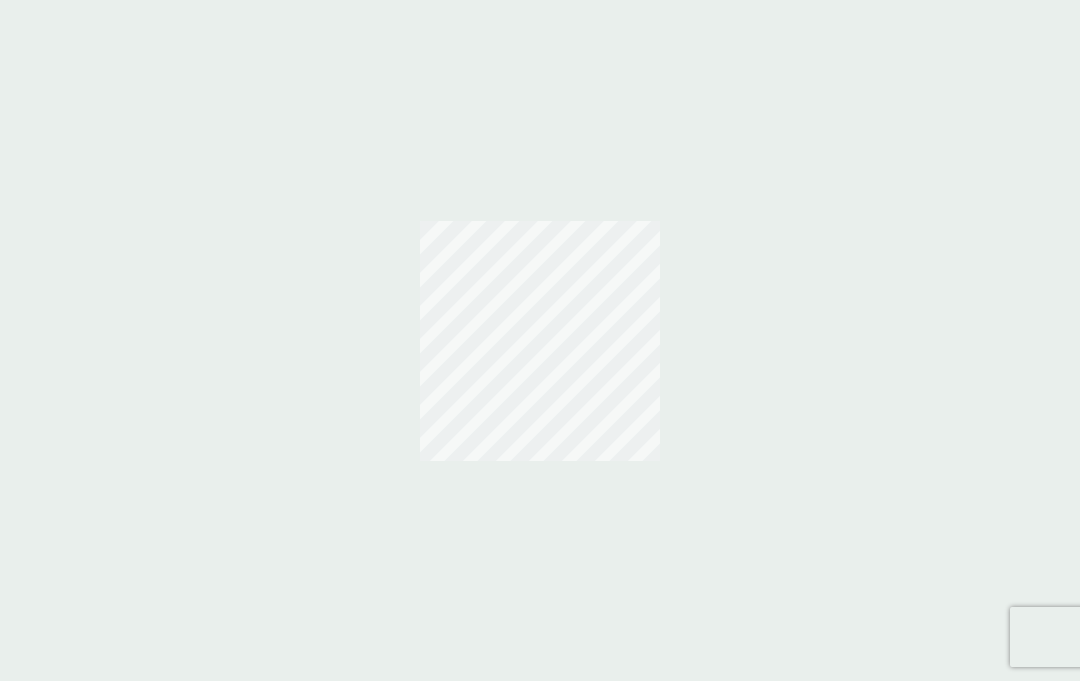scroll, scrollTop: 0, scrollLeft: 0, axis: both 